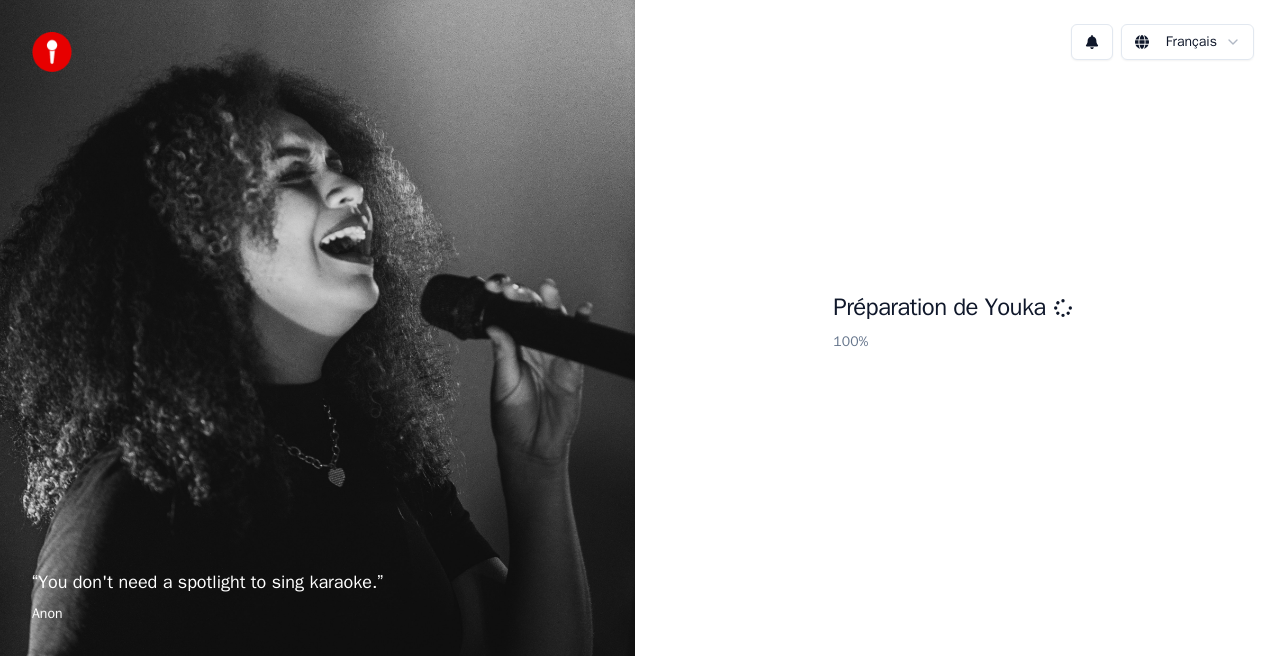 scroll, scrollTop: 0, scrollLeft: 0, axis: both 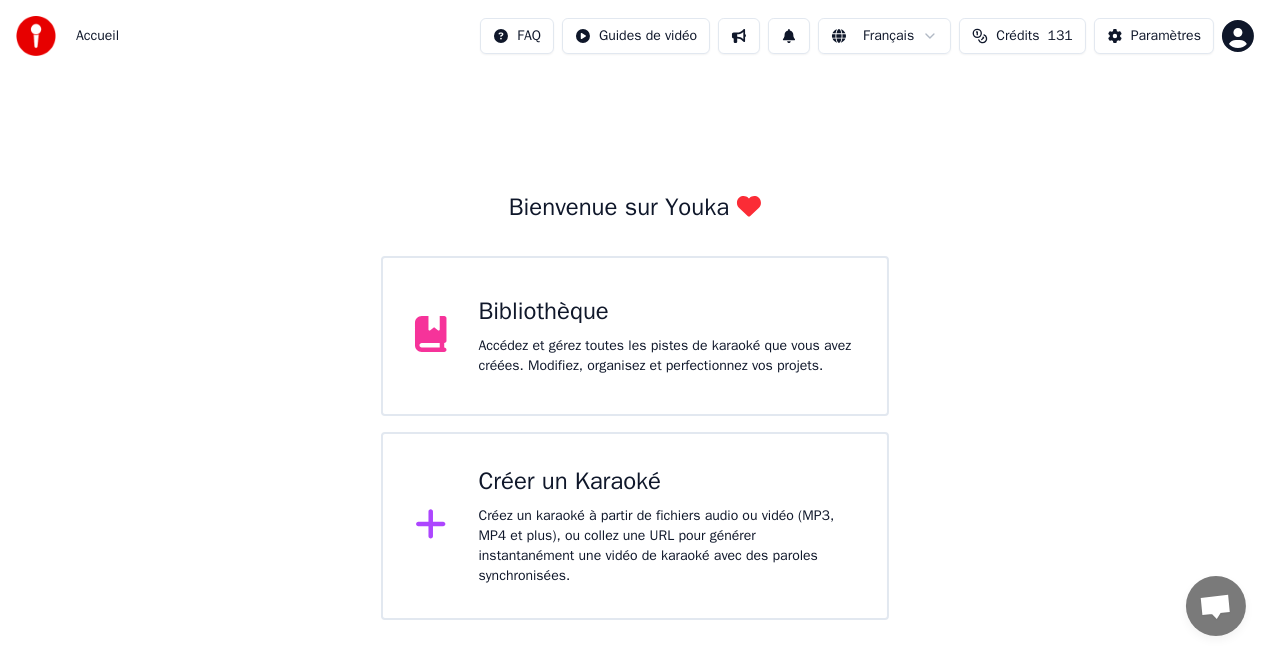click on "Accédez et gérez toutes les pistes de karaoké que vous avez créées. Modifiez, organisez et perfectionnez vos projets." at bounding box center (667, 356) 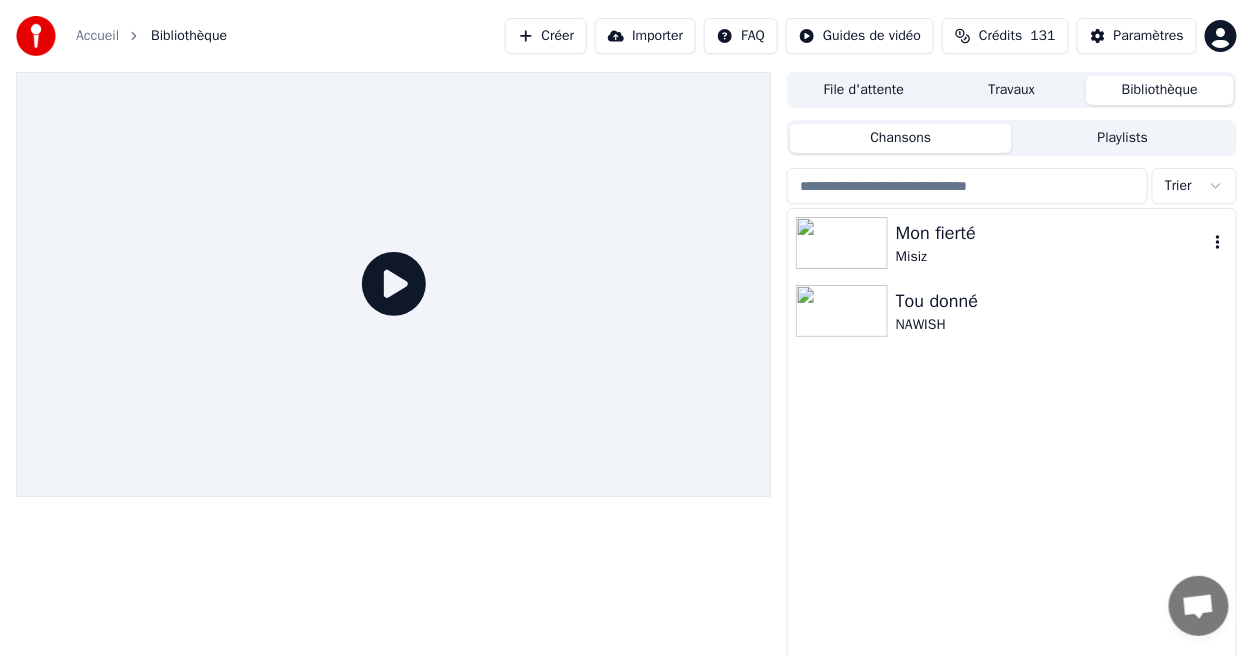 click on "Misiz" at bounding box center [1052, 257] 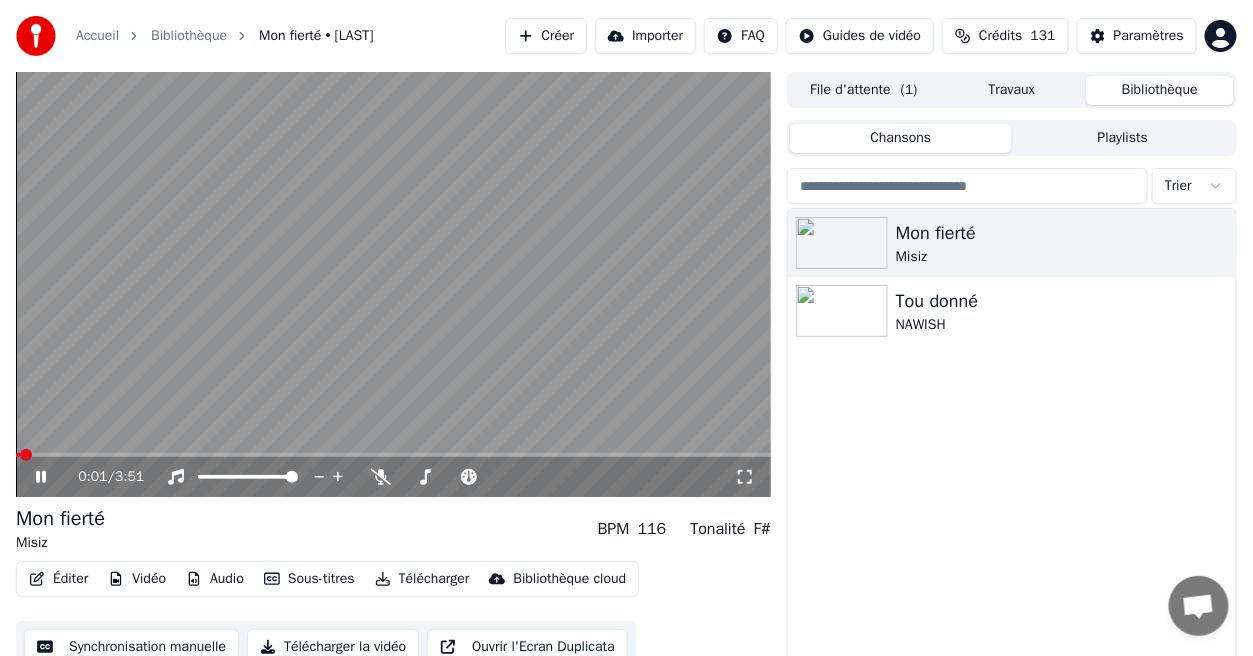 click 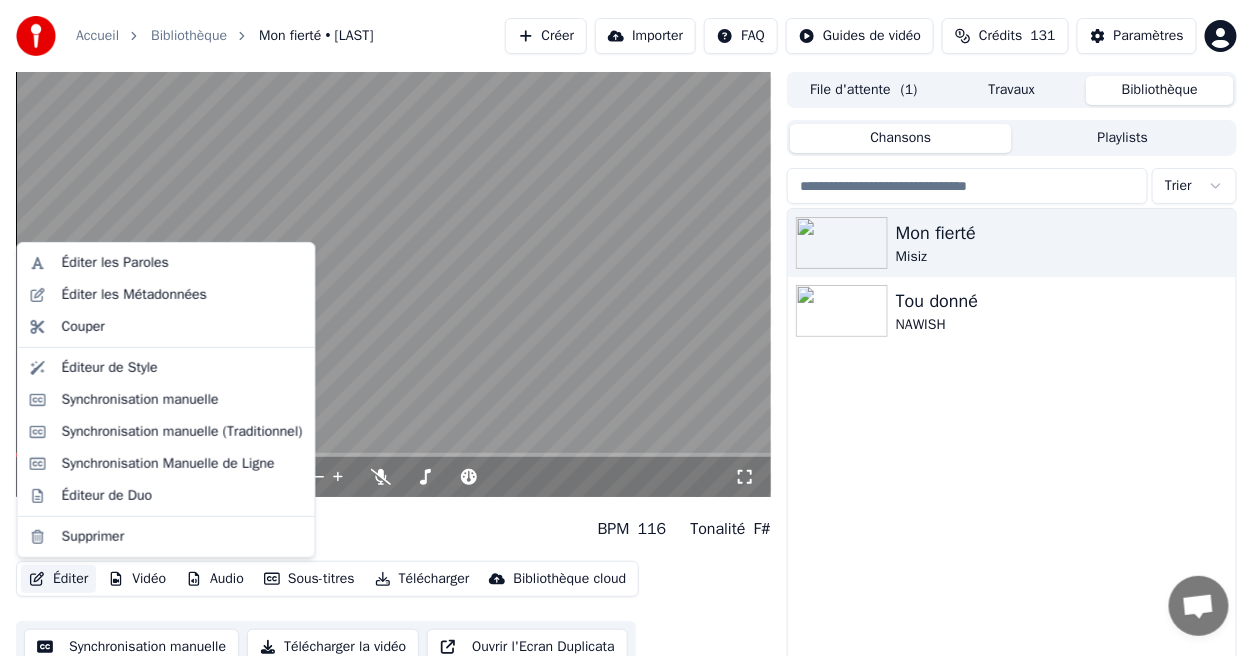 click on "Éditer" at bounding box center [58, 579] 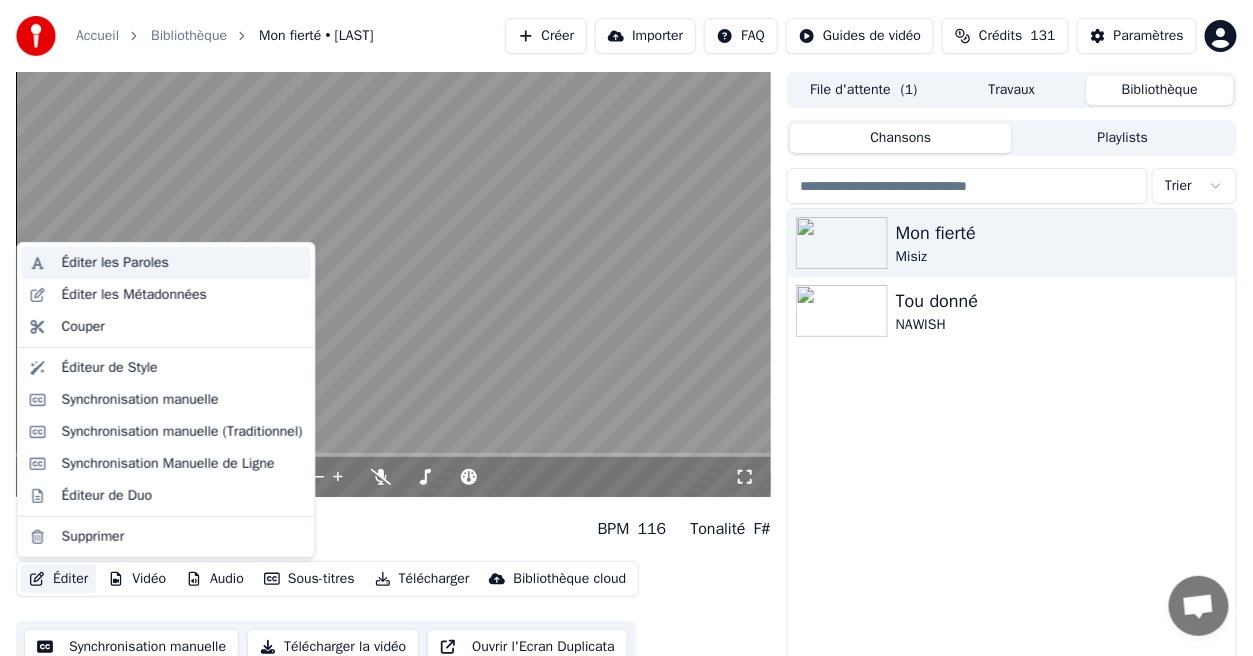 click on "Éditer les Paroles" at bounding box center [115, 263] 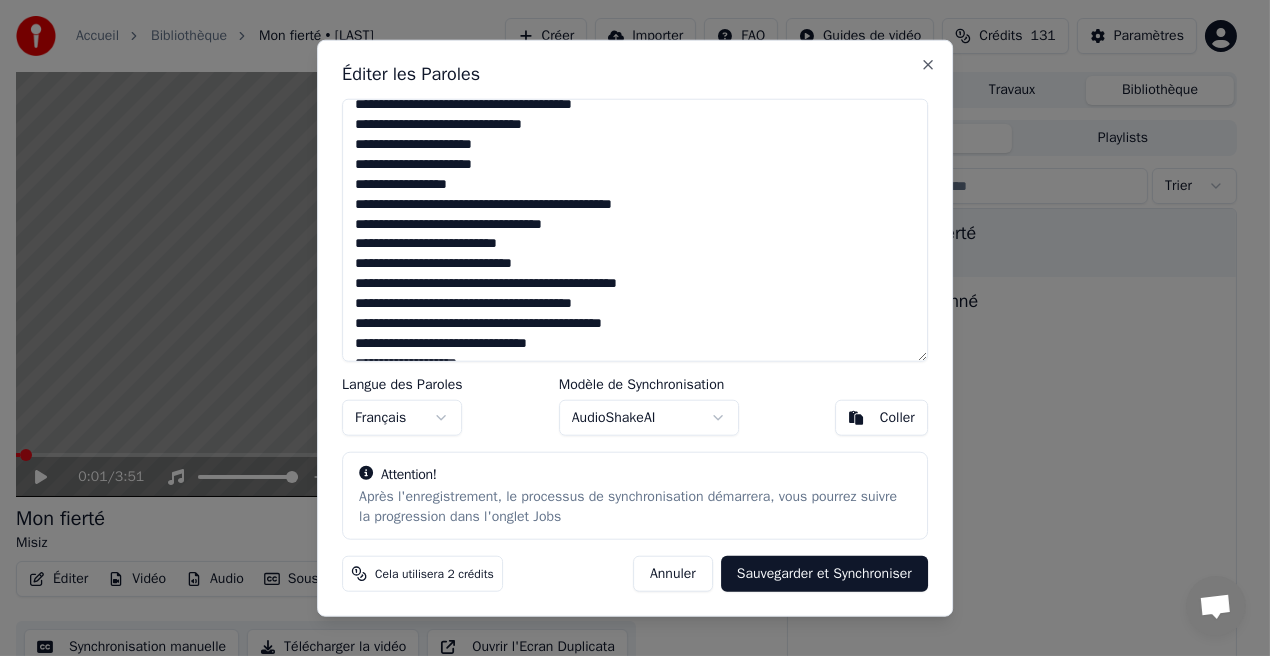 scroll, scrollTop: 609, scrollLeft: 0, axis: vertical 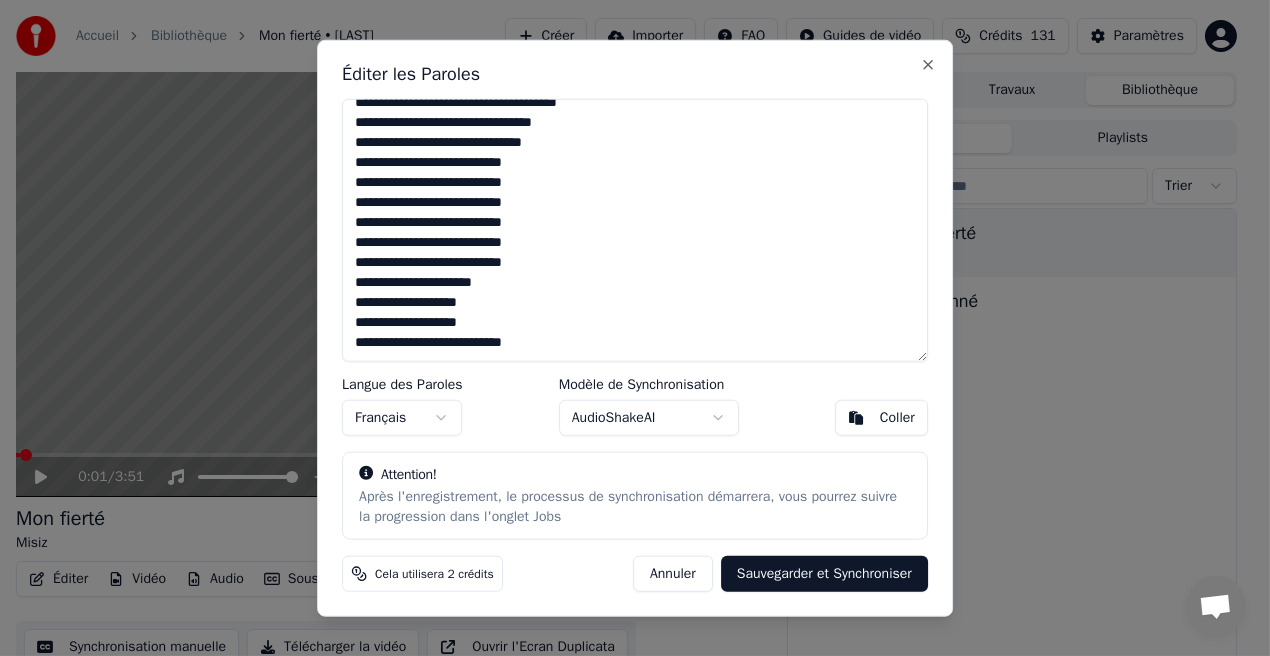 drag, startPoint x: 928, startPoint y: 328, endPoint x: 921, endPoint y: 298, distance: 30.805843 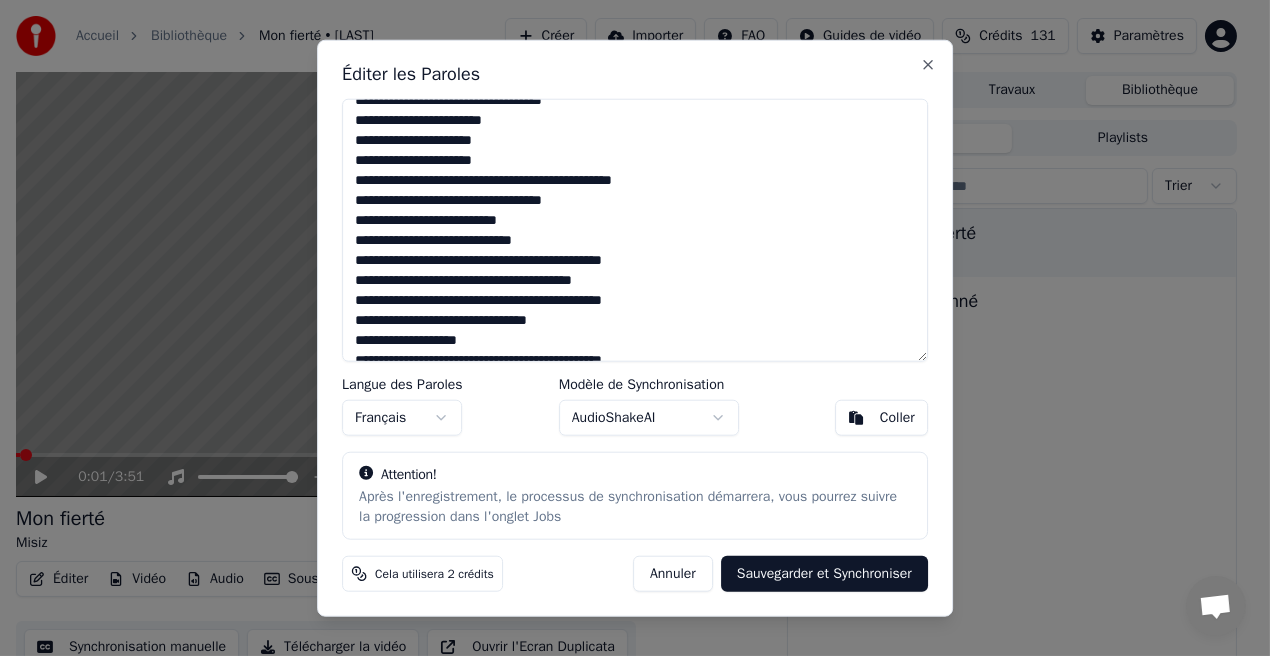 scroll, scrollTop: 0, scrollLeft: 0, axis: both 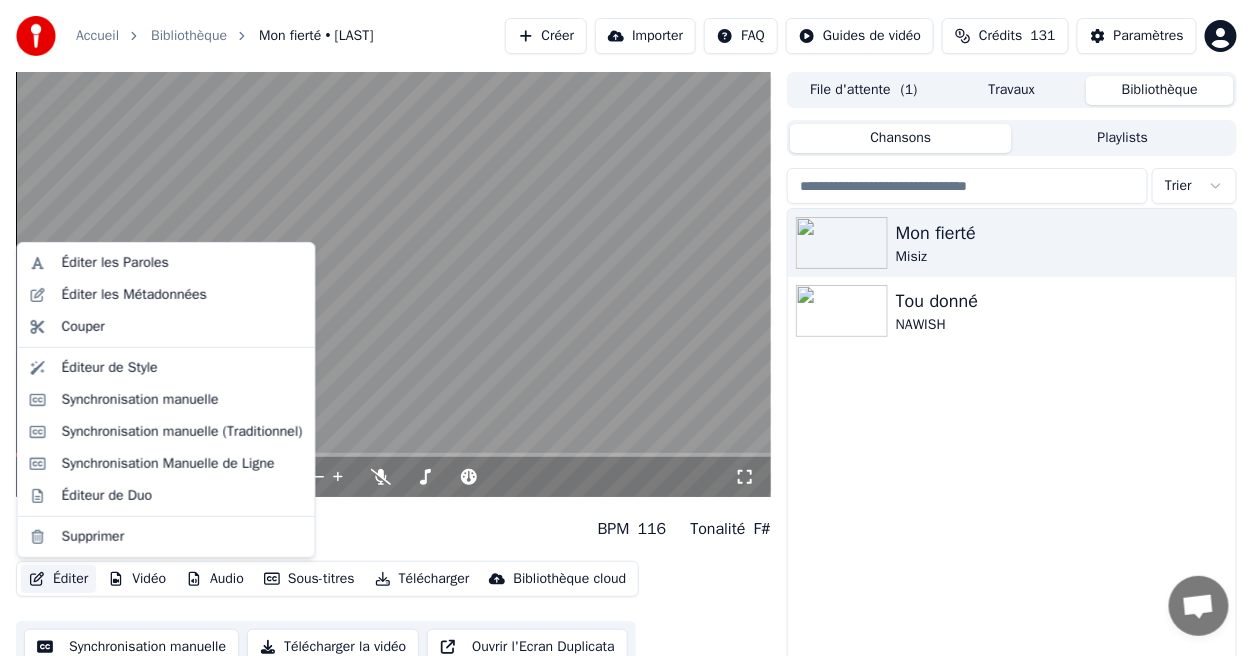 click on "Éditer" at bounding box center [58, 579] 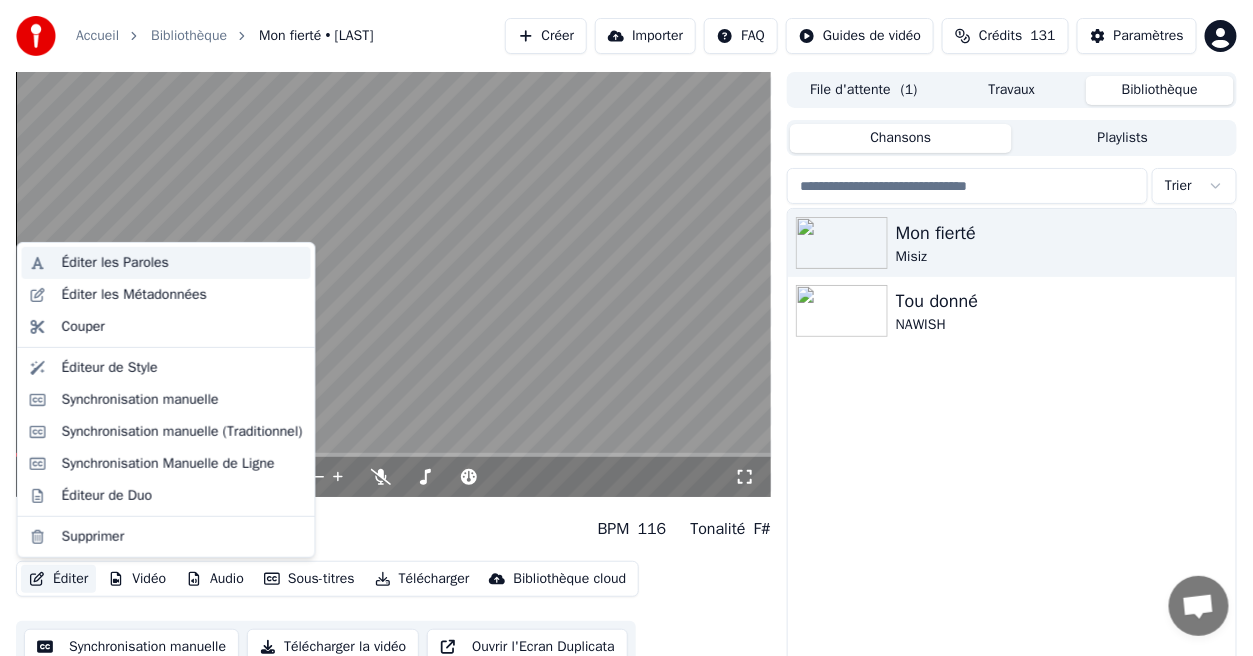 click on "Éditer les Paroles" at bounding box center [115, 263] 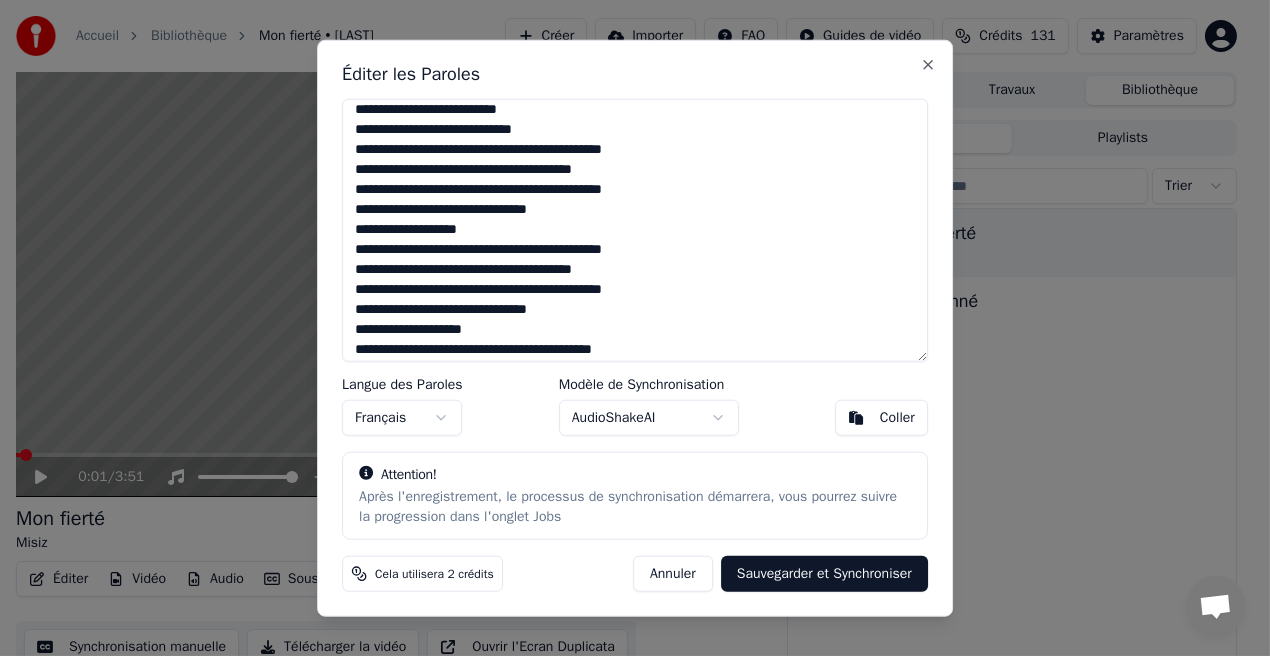 scroll, scrollTop: 235, scrollLeft: 0, axis: vertical 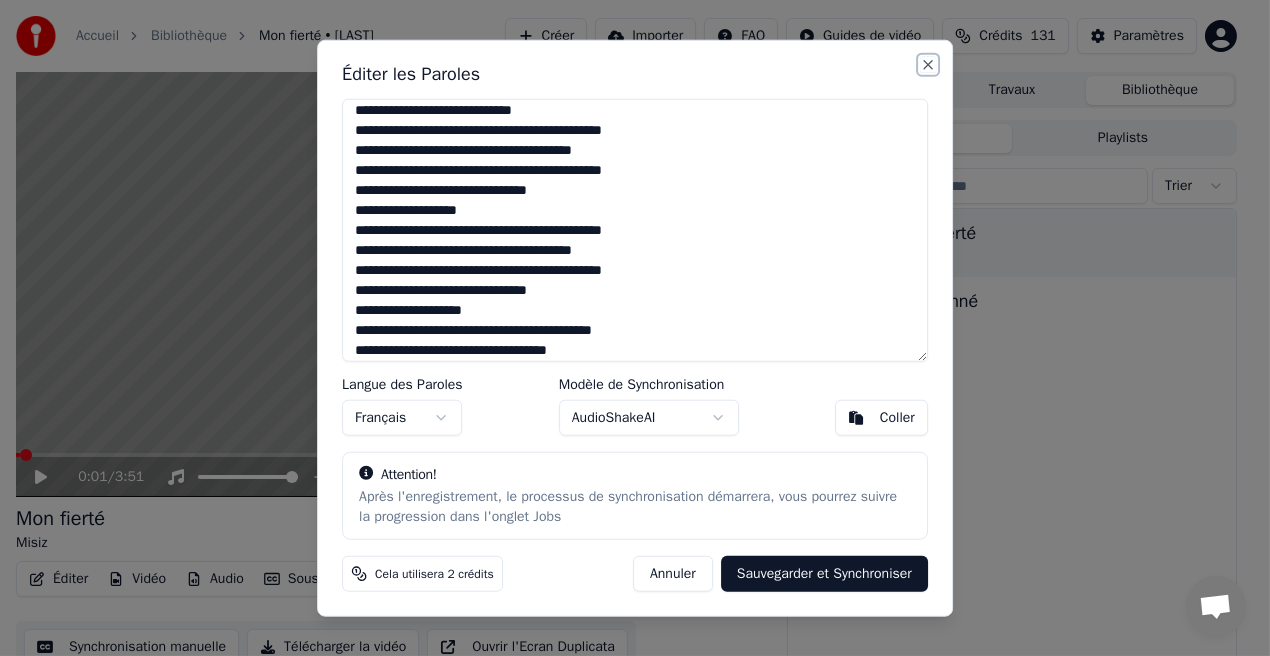 click on "Close" at bounding box center (928, 65) 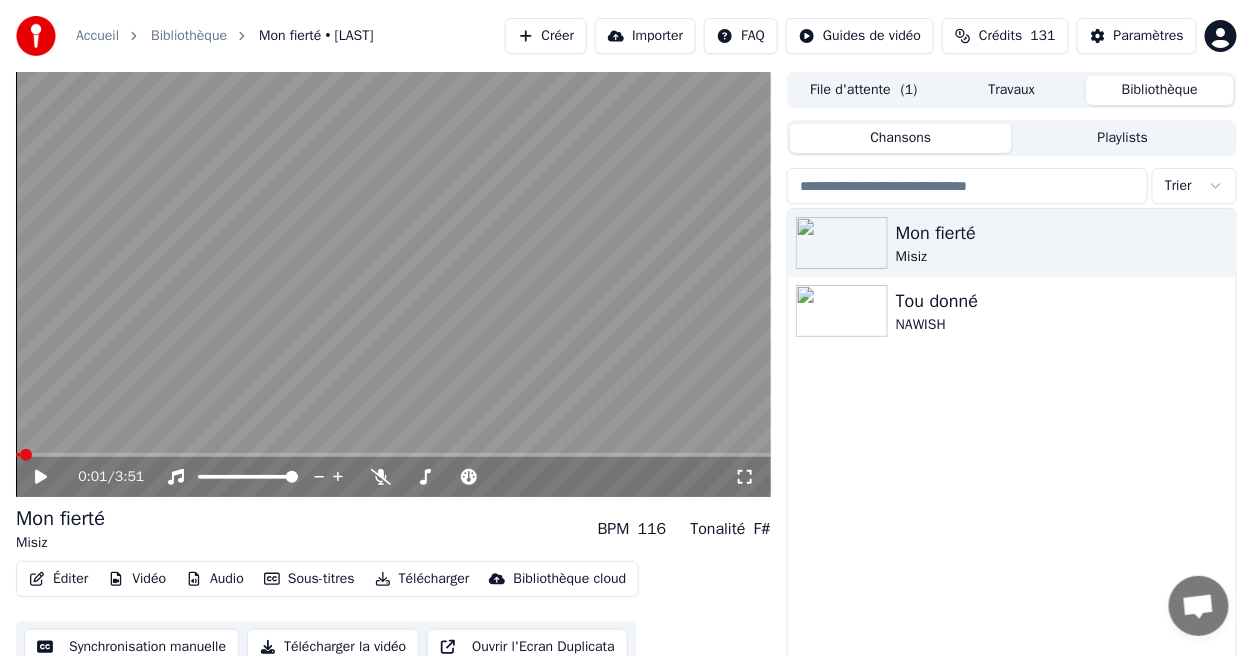 click 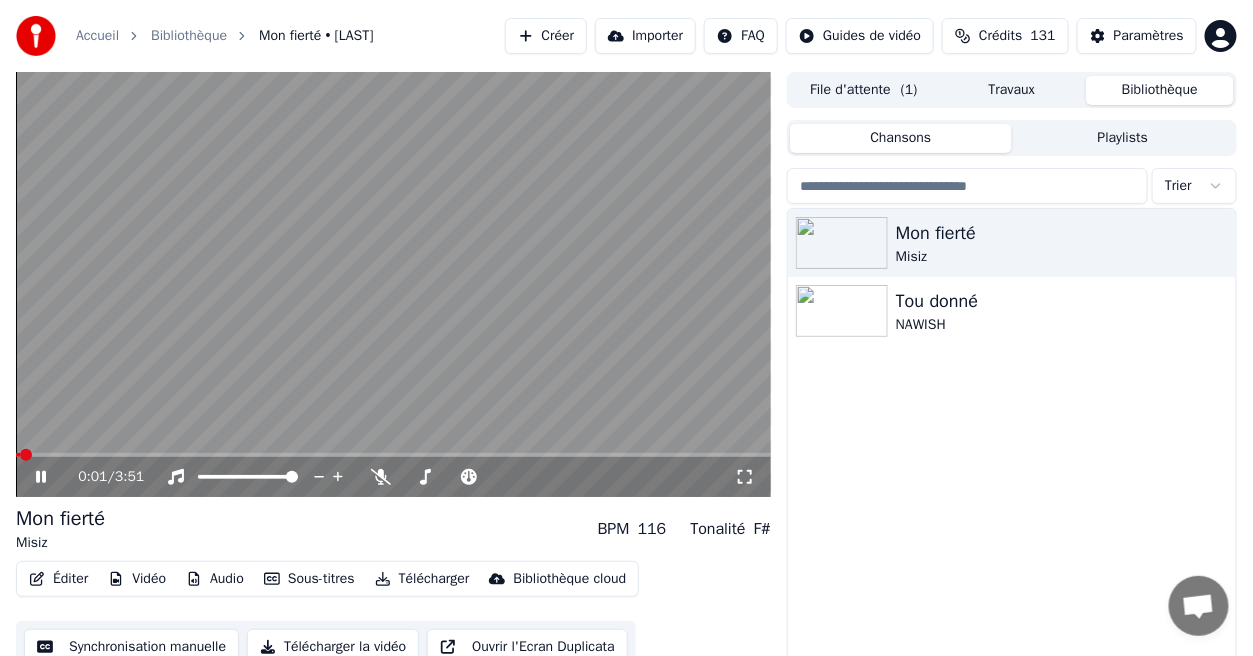 click 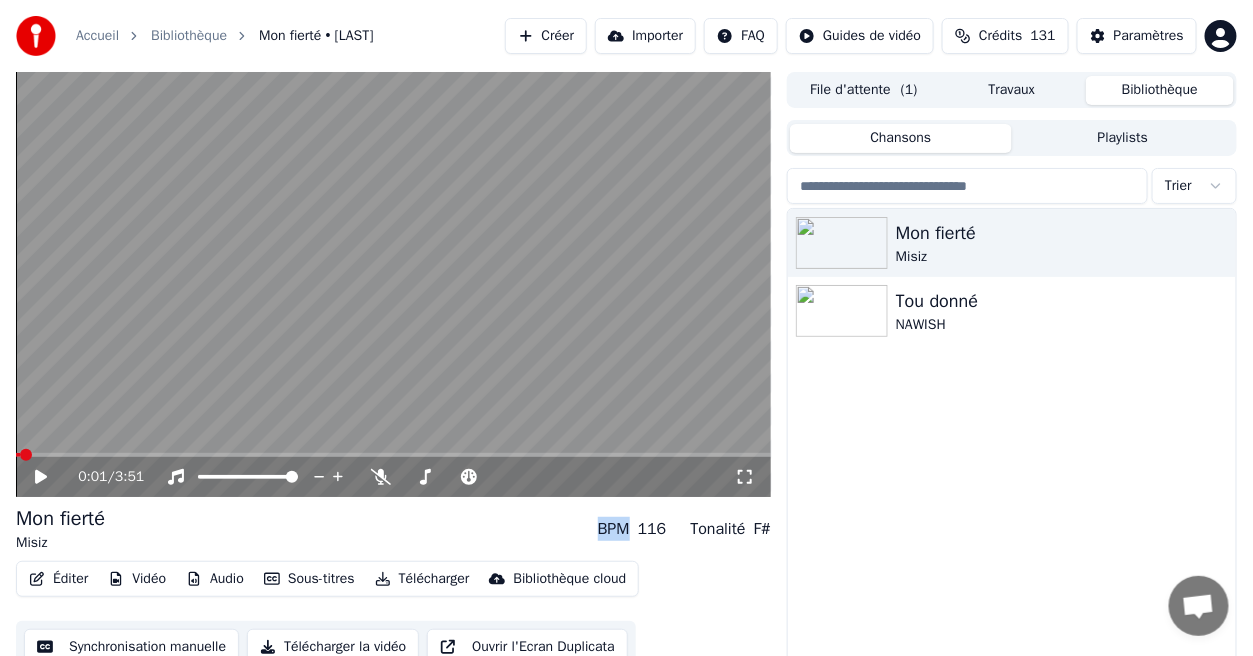 drag, startPoint x: 39, startPoint y: 480, endPoint x: 646, endPoint y: 462, distance: 607.26685 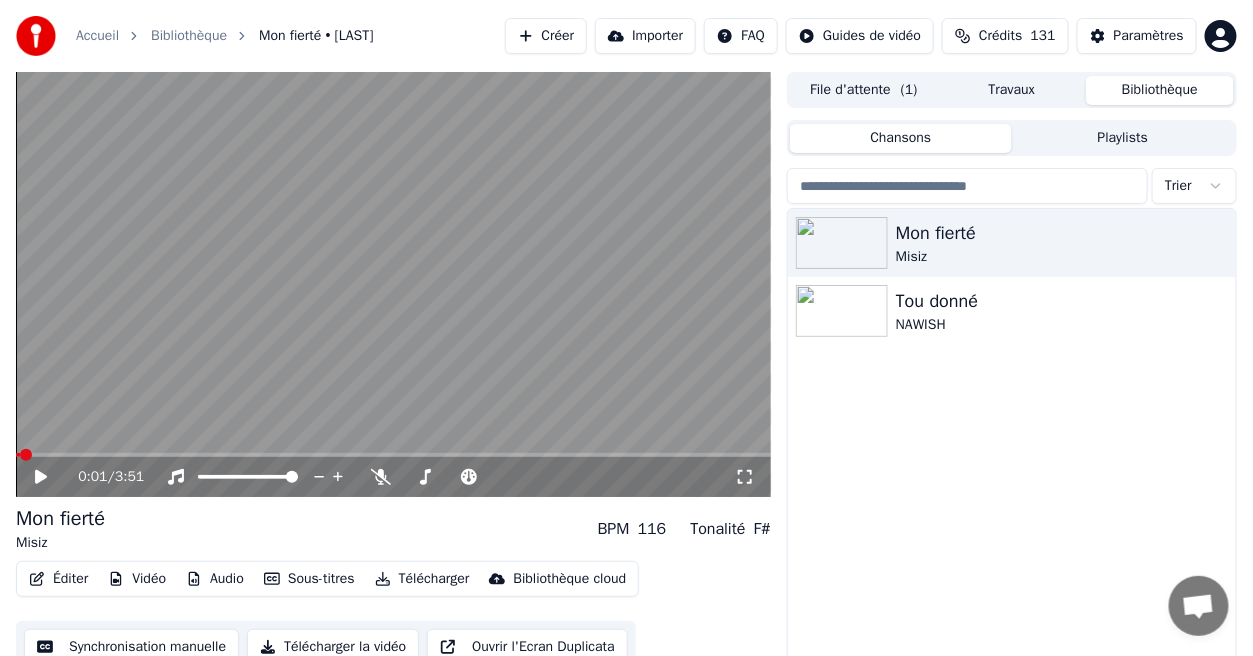 click on "Mon fierté Misiz Tou donné NAWISH" at bounding box center [1012, 454] 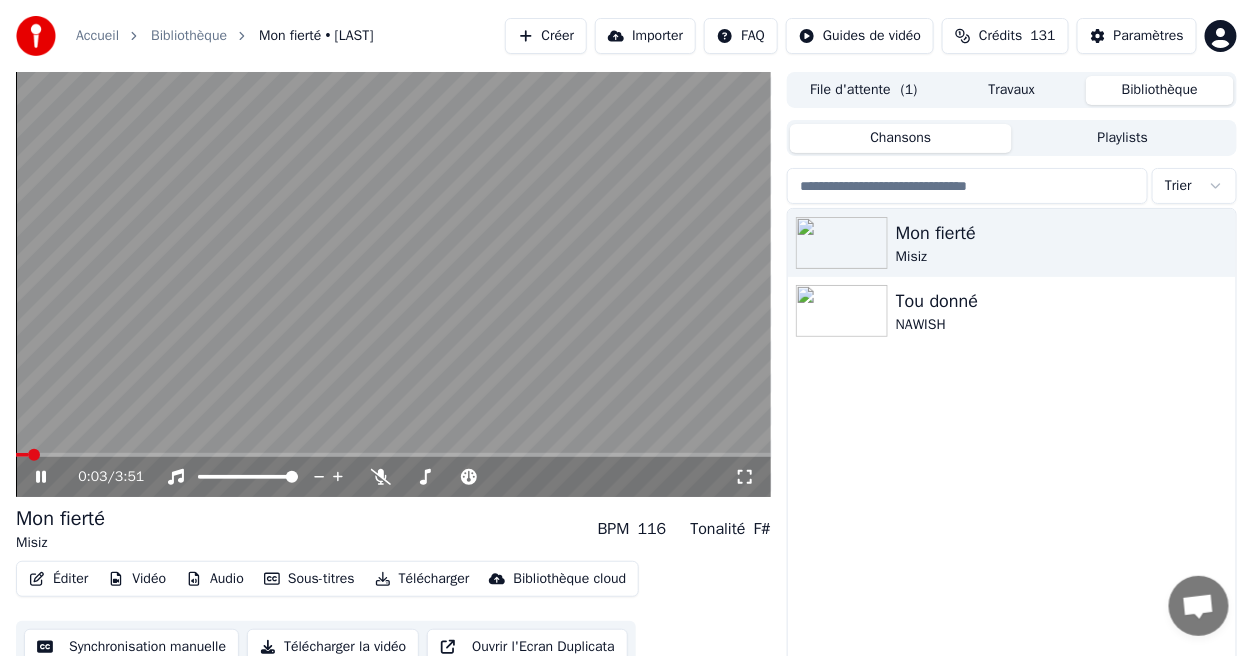 click 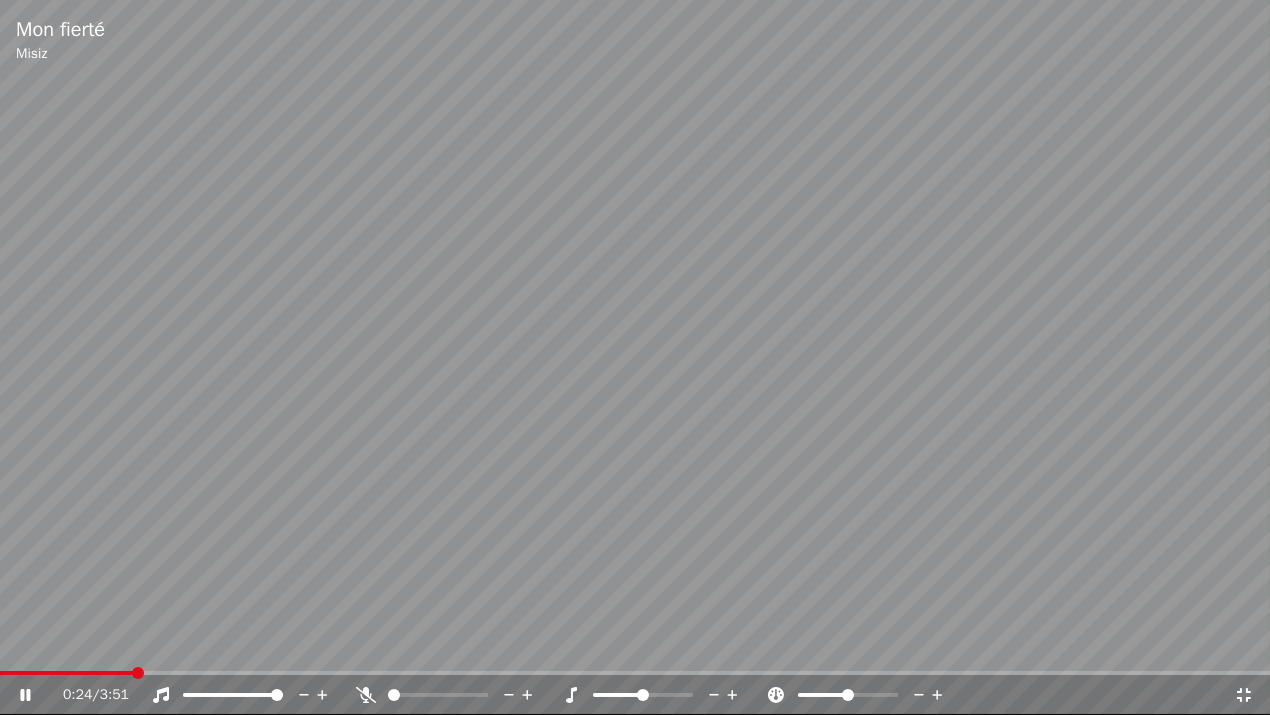 click on "0:24  /  3:51" at bounding box center (648, 695) 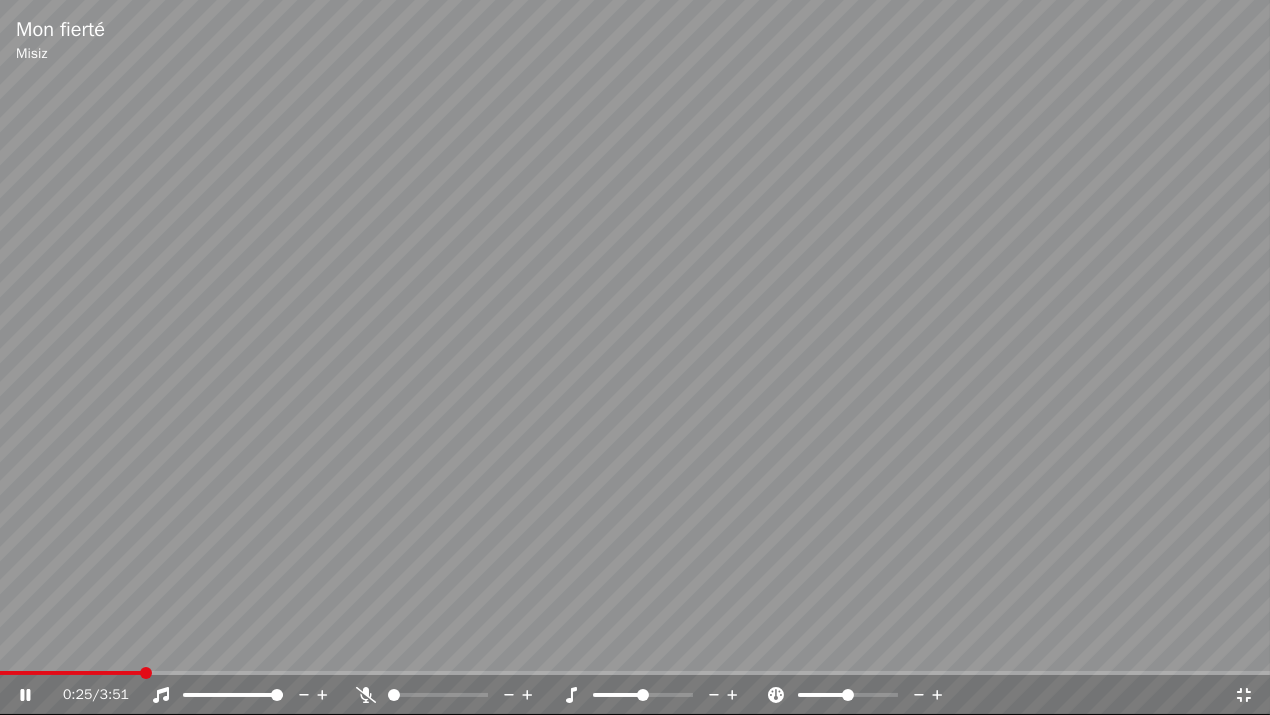 click 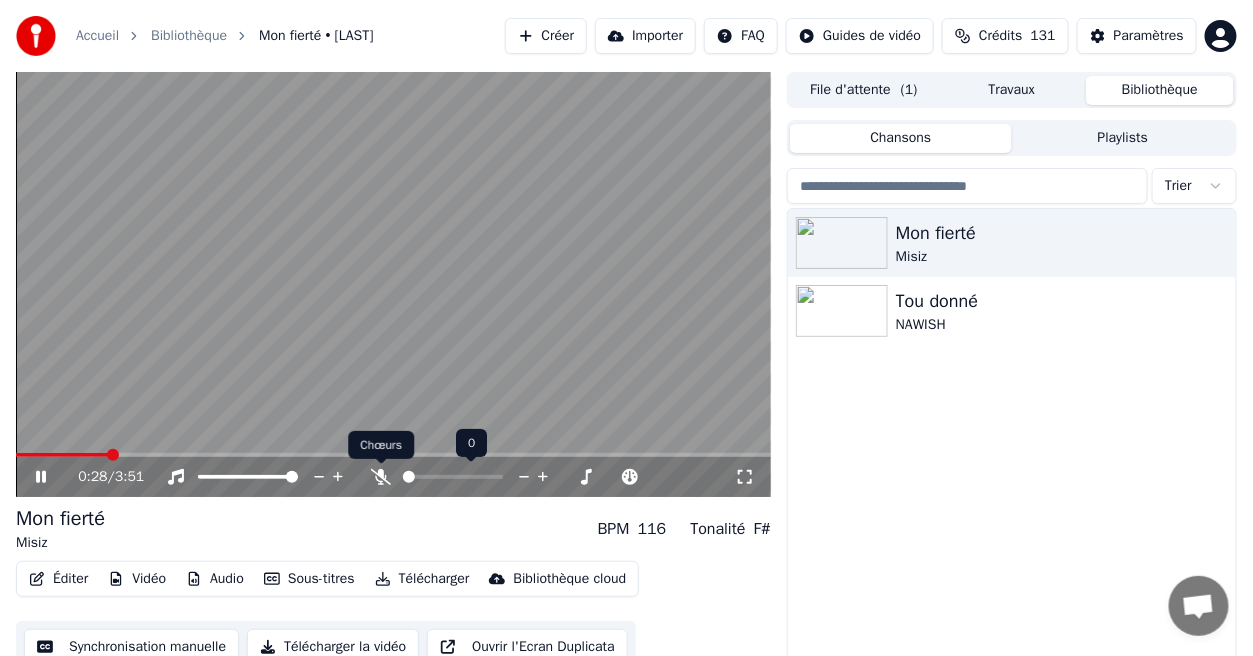 click 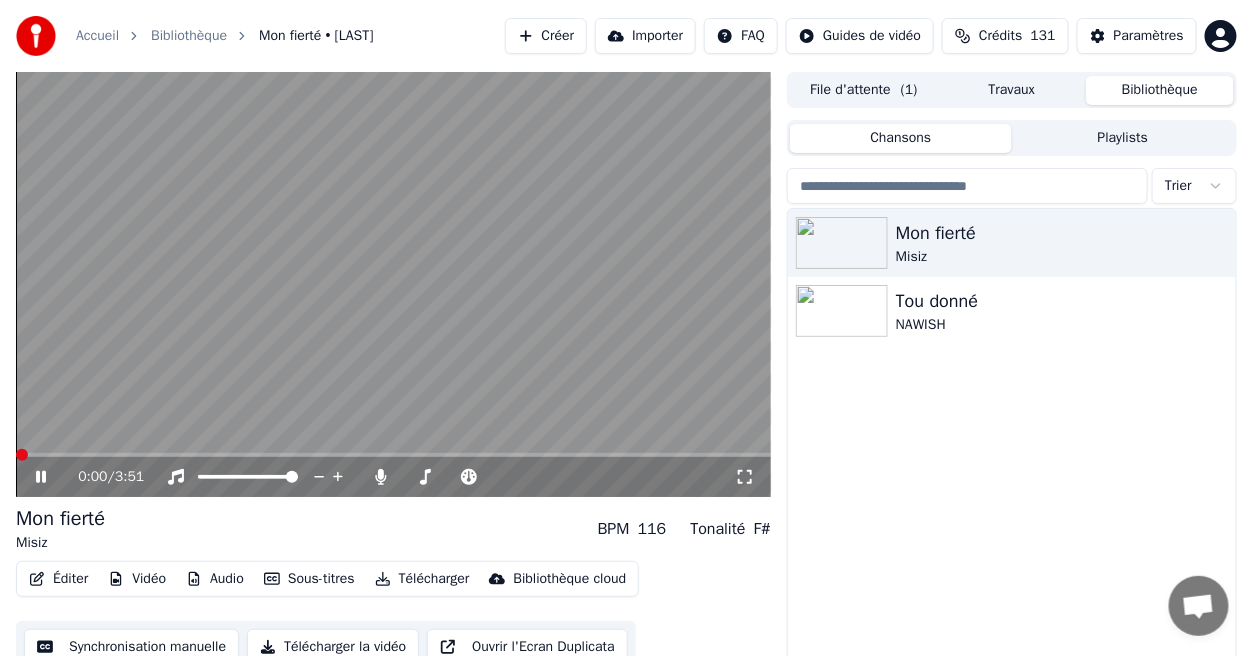 click at bounding box center (22, 455) 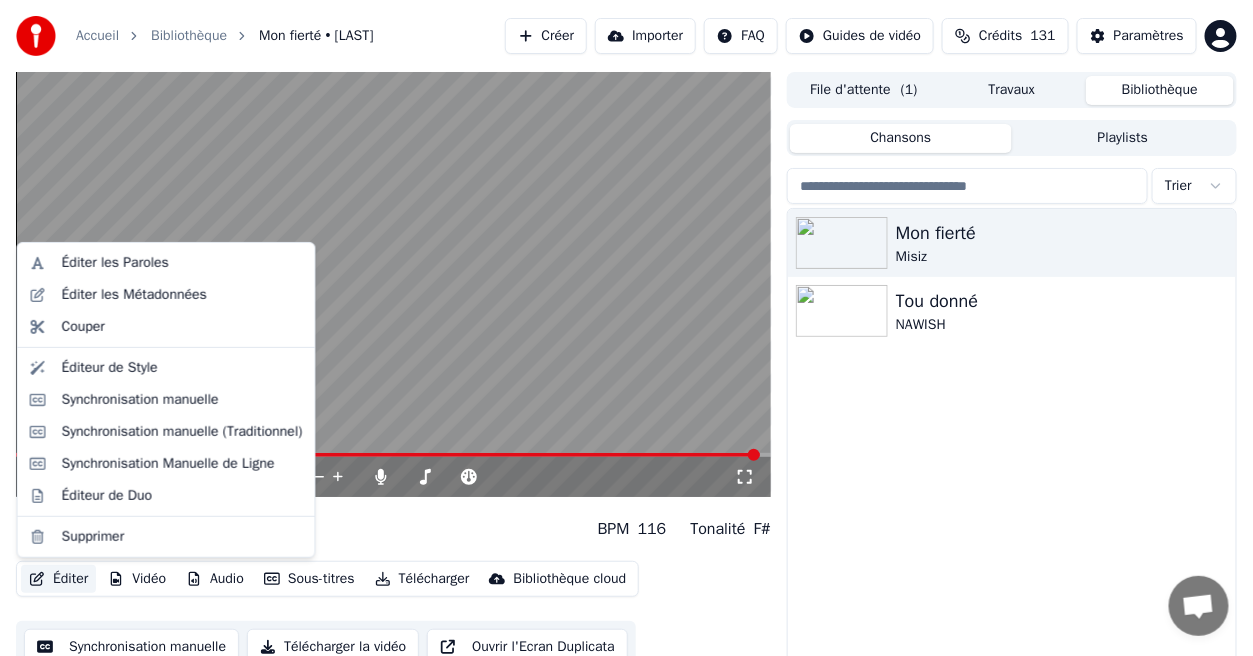 click on "Éditer" at bounding box center (58, 579) 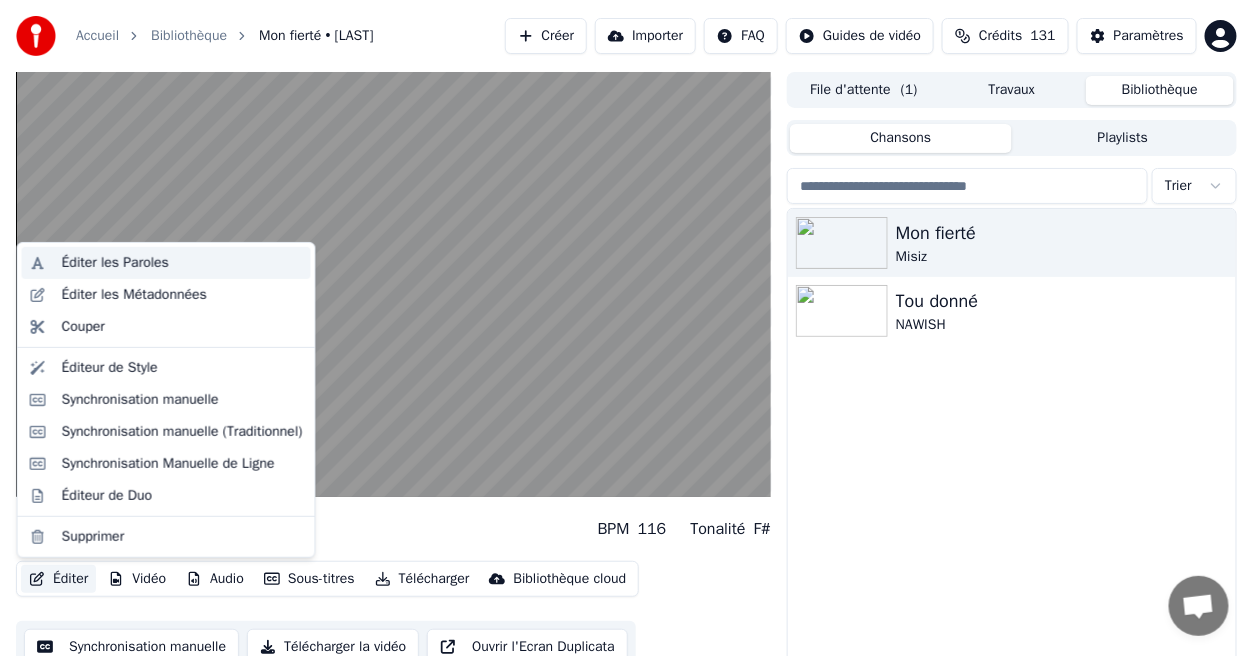 click on "Éditer les Paroles" at bounding box center [115, 263] 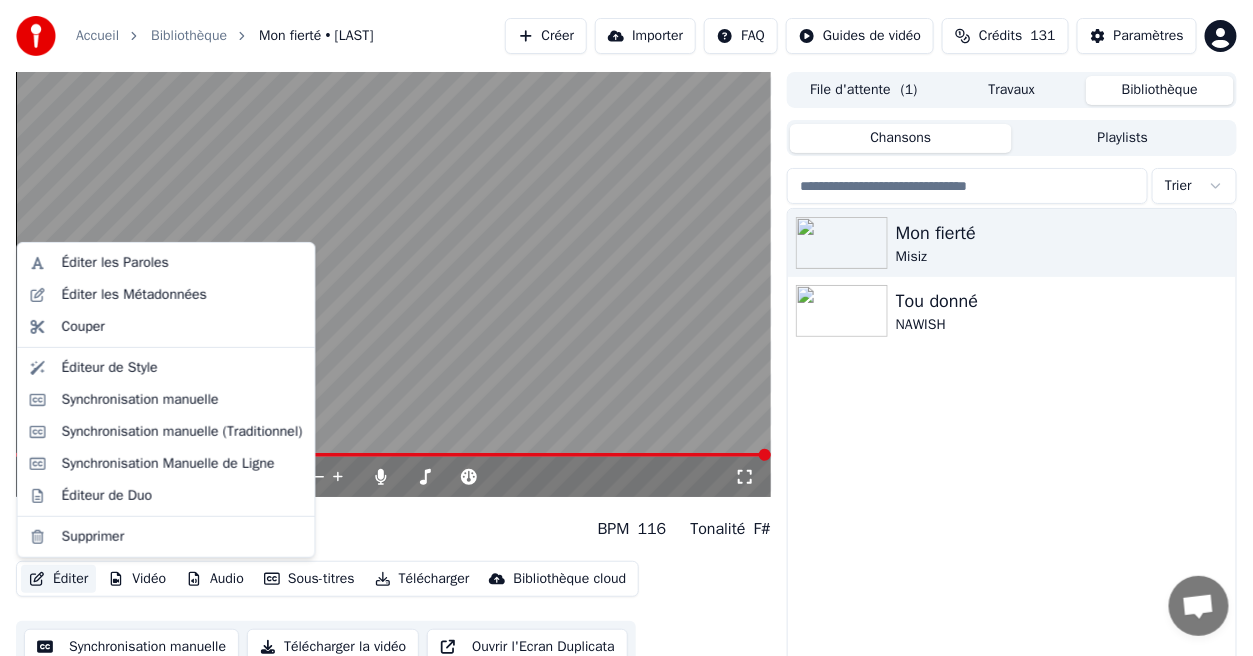 click on "Éditer" at bounding box center [58, 579] 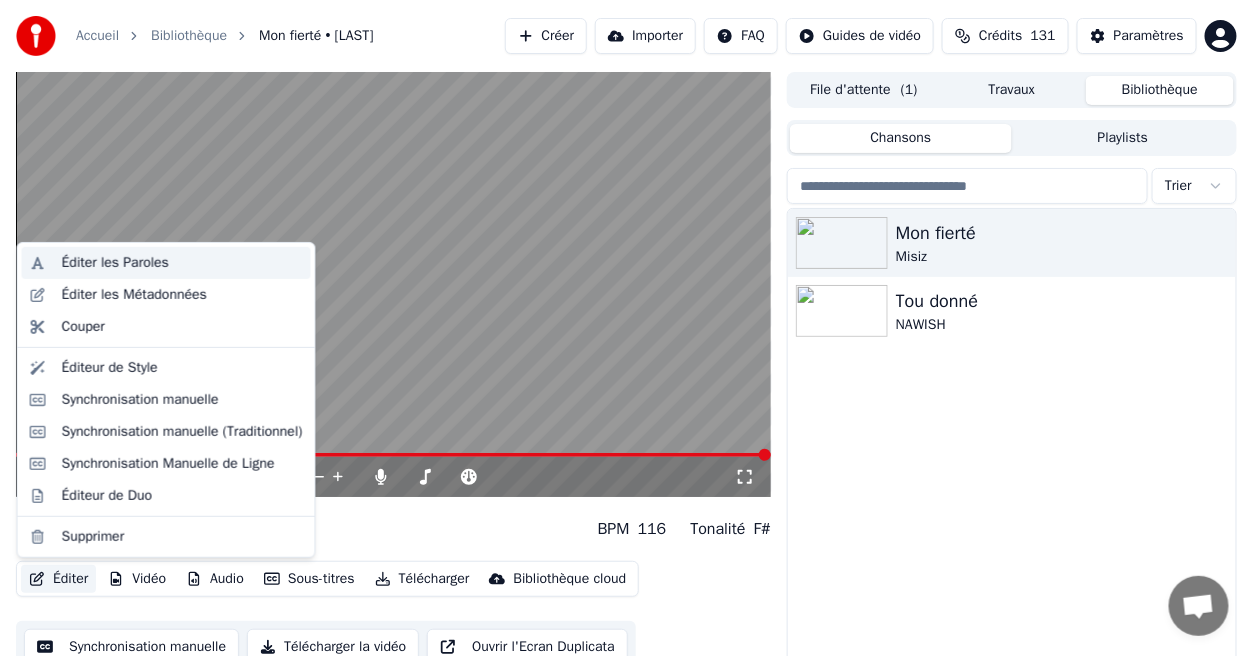 click on "Éditer les Paroles" at bounding box center [115, 263] 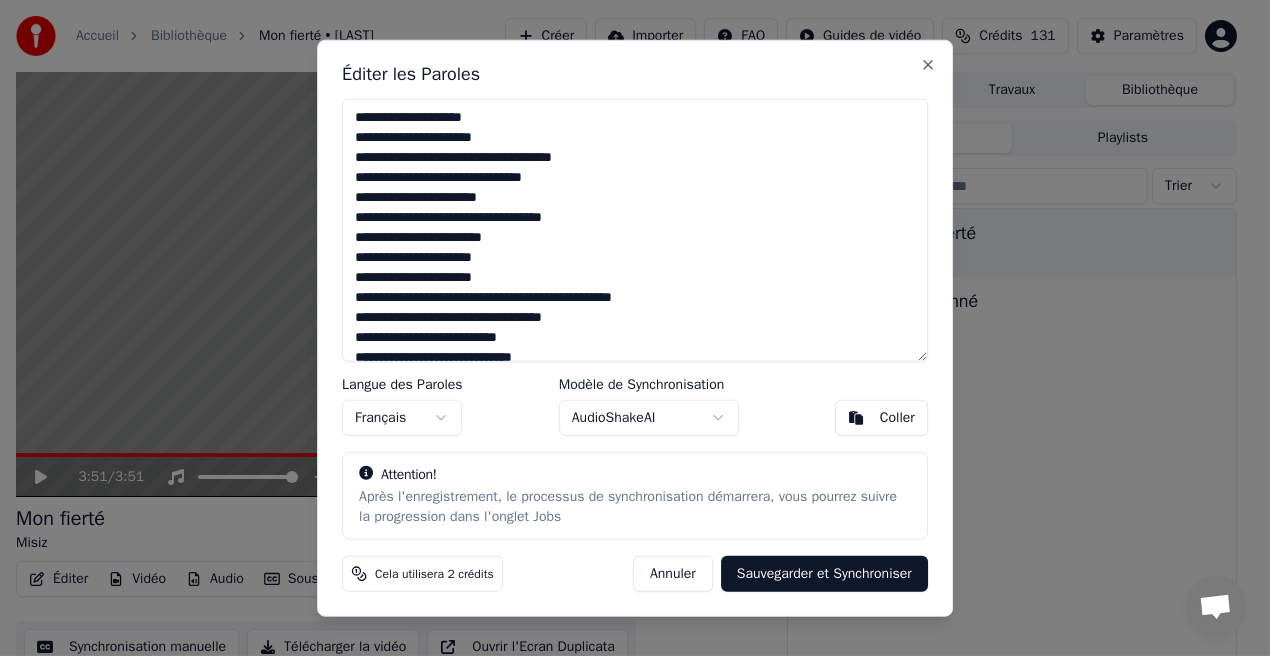 click at bounding box center [635, 230] 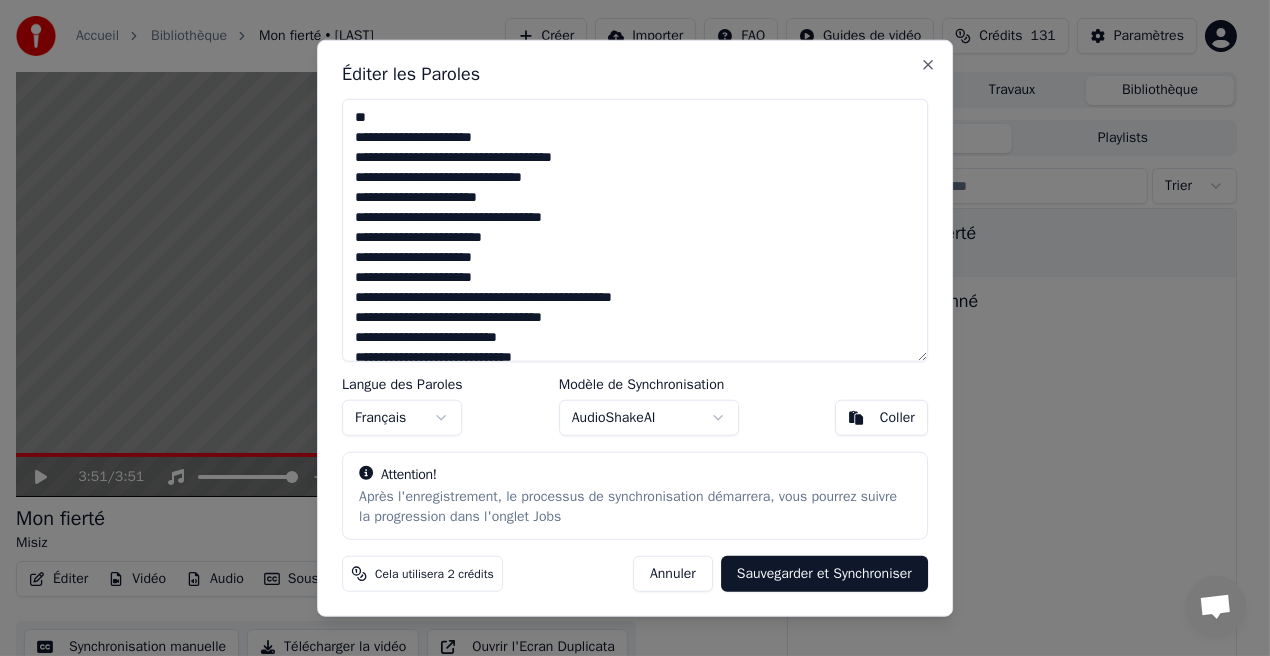 click at bounding box center [635, 230] 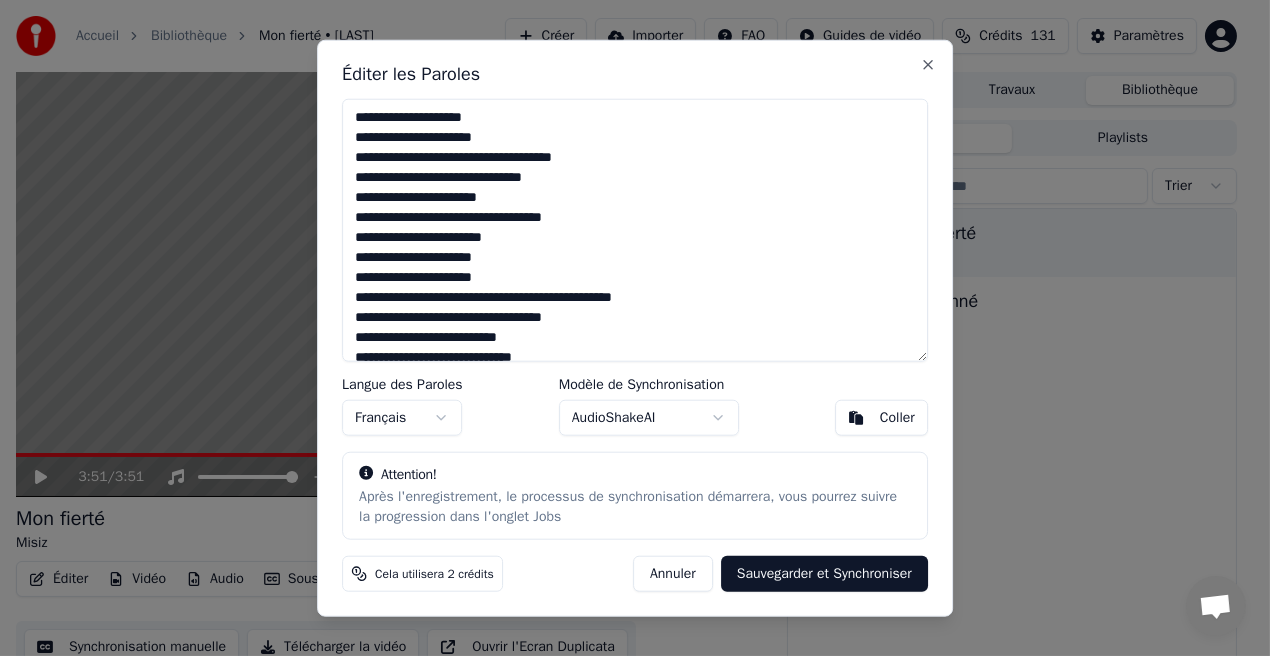 click at bounding box center (635, 230) 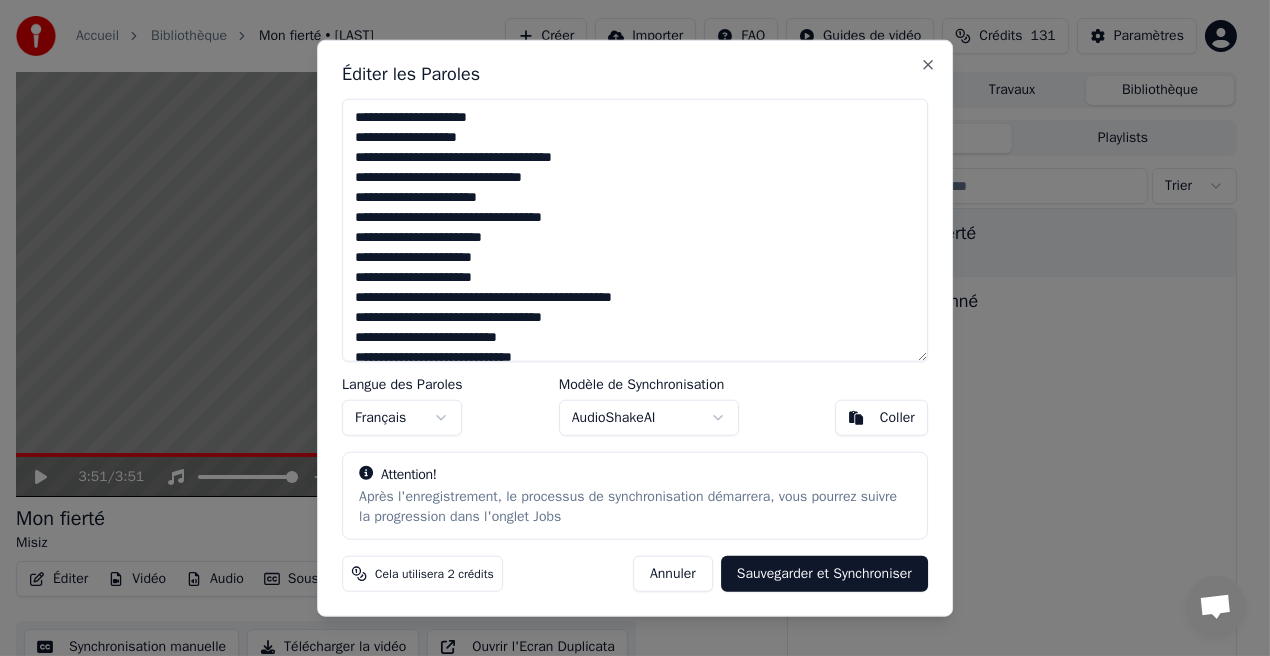 click at bounding box center [635, 230] 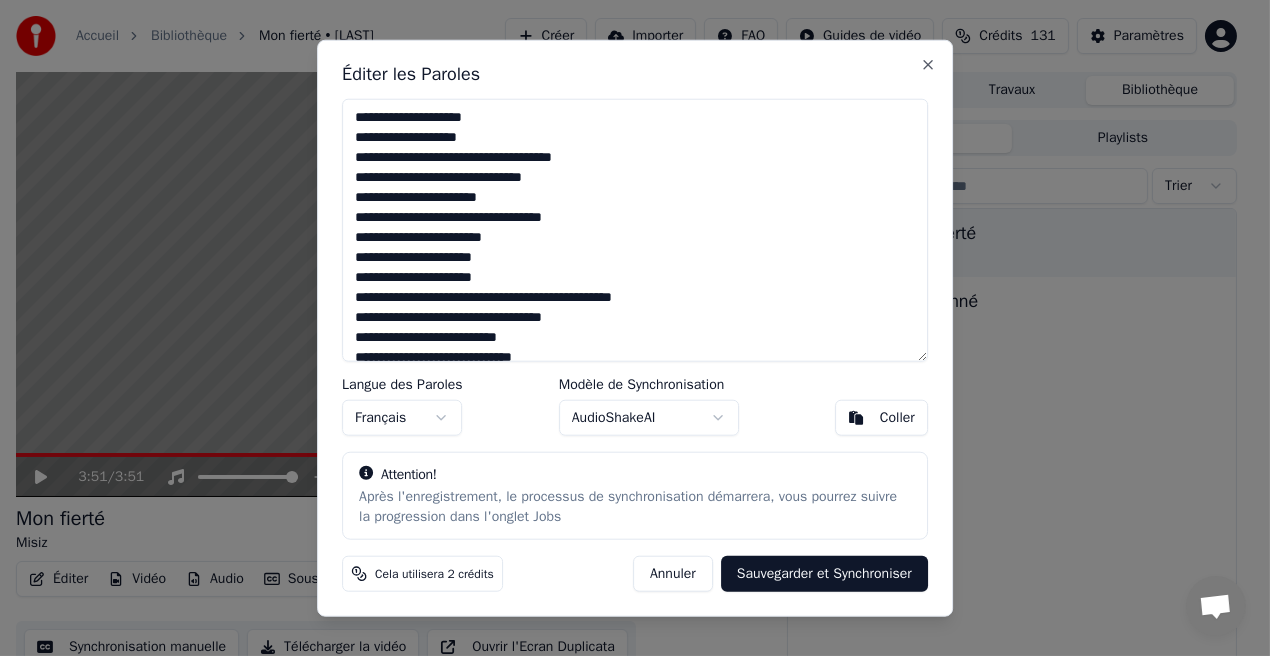 click at bounding box center (635, 230) 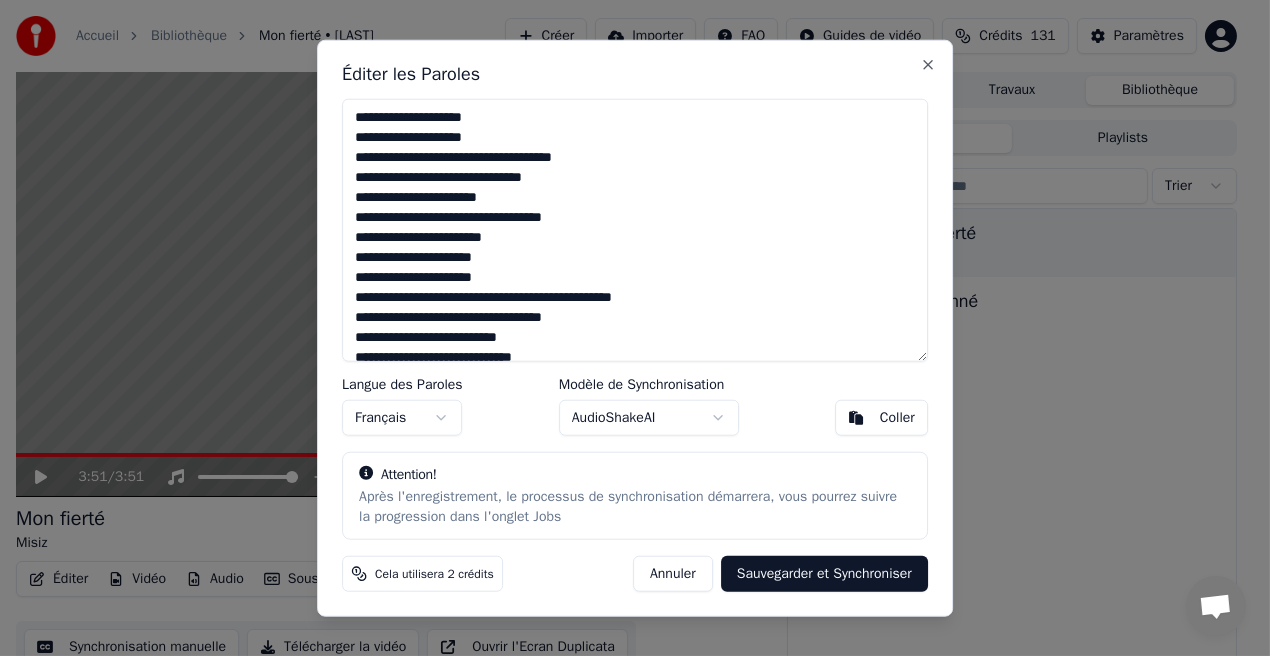 click at bounding box center (635, 230) 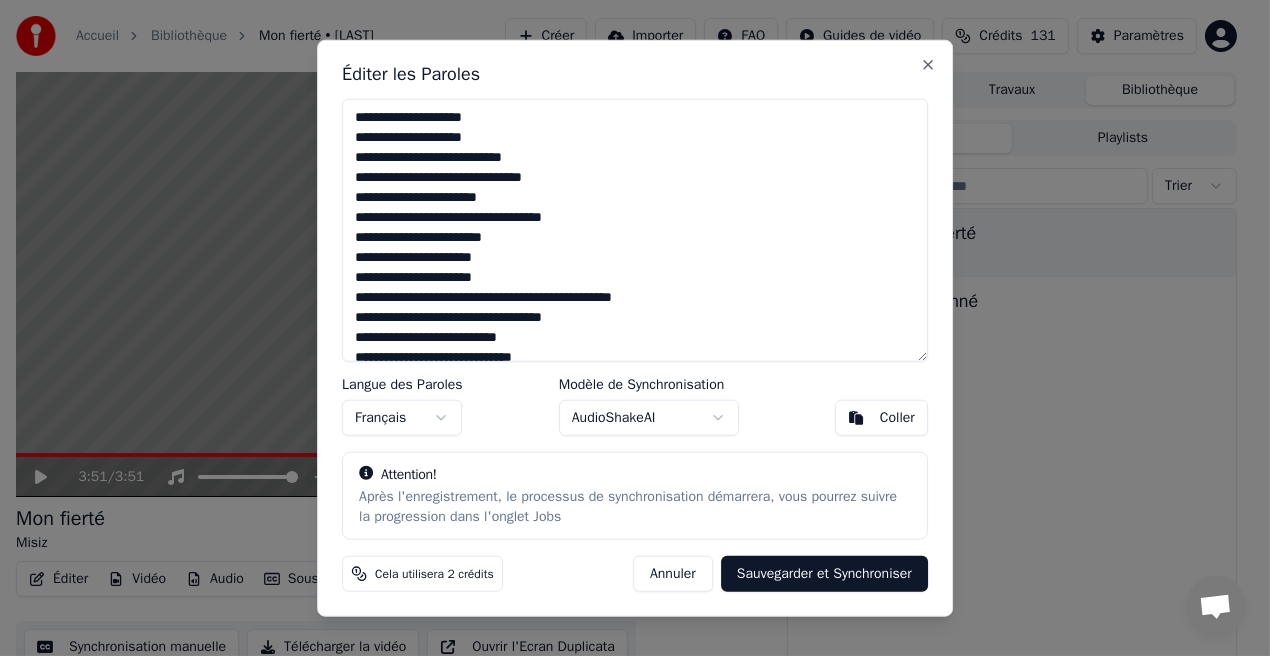 click at bounding box center (635, 230) 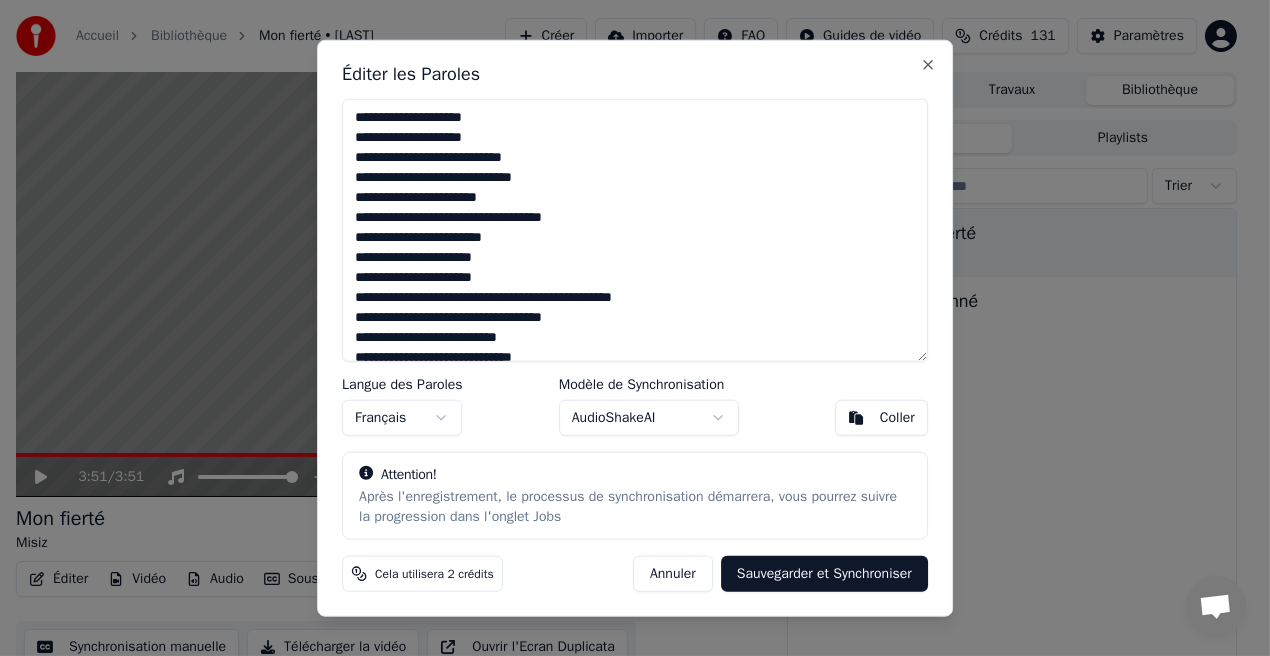 click at bounding box center (635, 230) 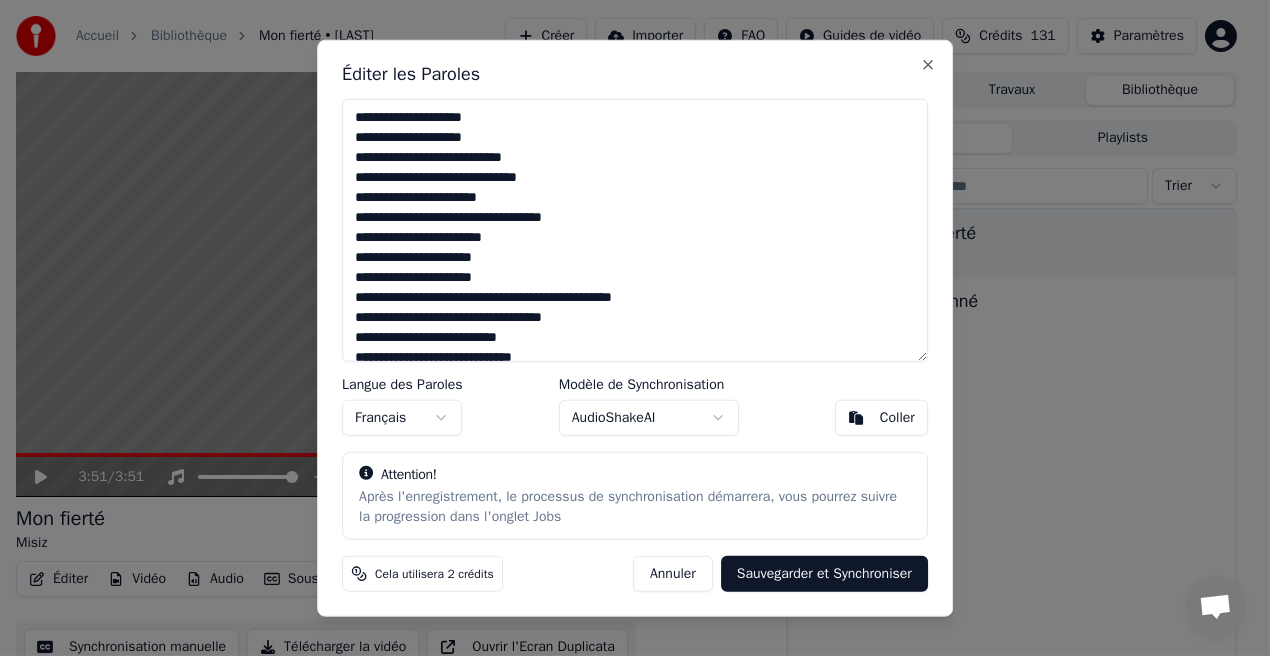 click at bounding box center (635, 230) 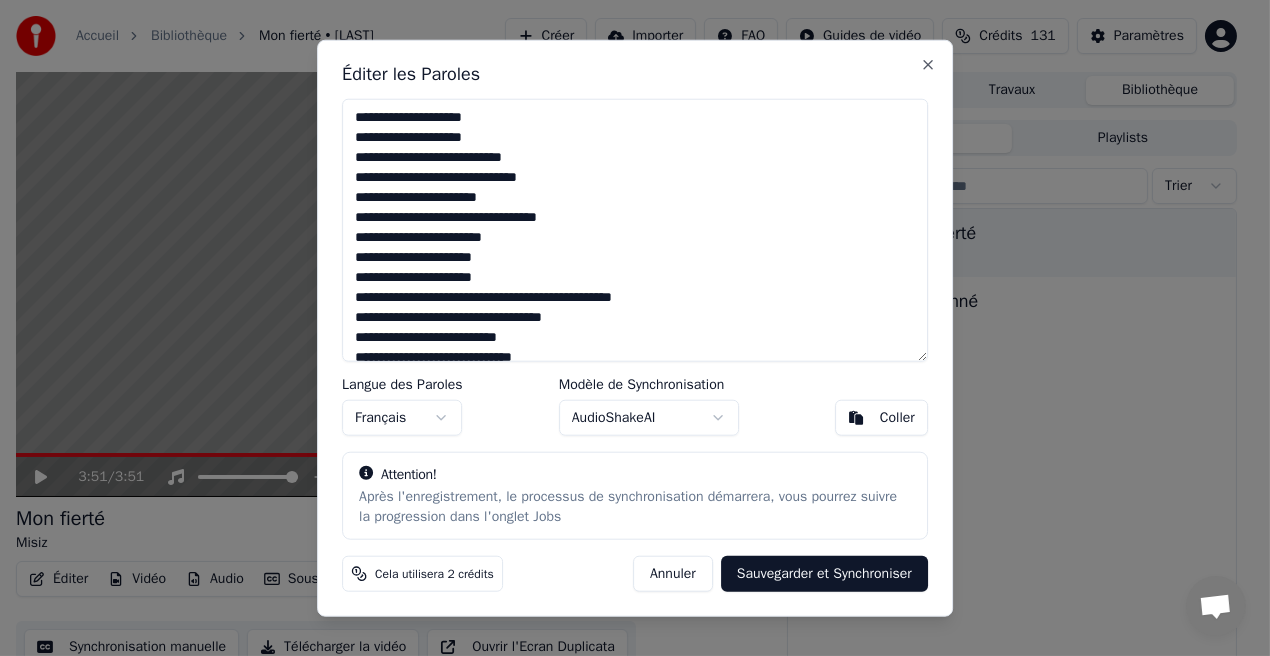 drag, startPoint x: 515, startPoint y: 208, endPoint x: 512, endPoint y: 219, distance: 11.401754 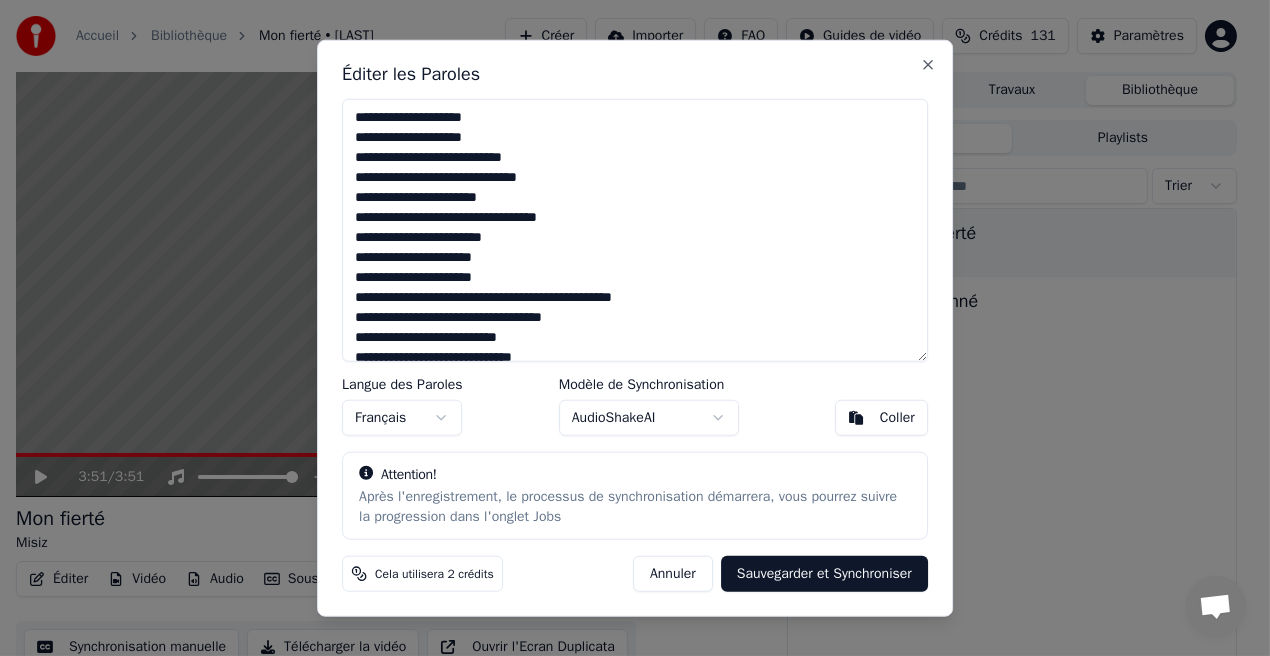 click at bounding box center (635, 230) 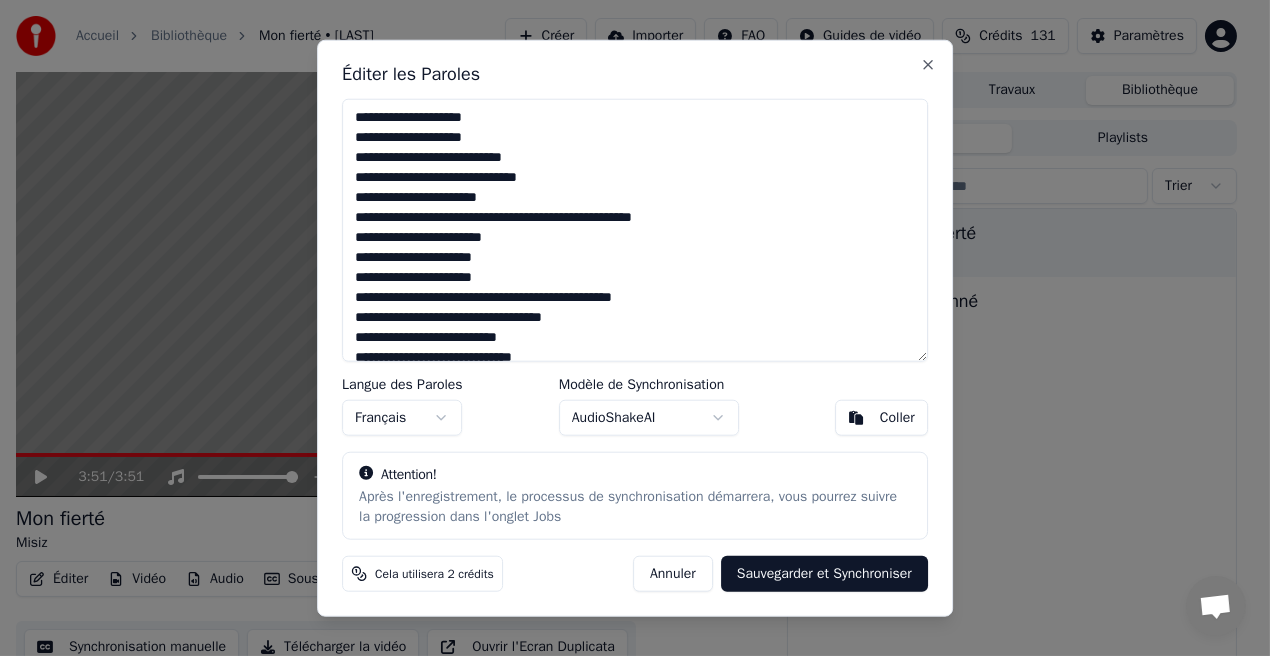 click at bounding box center [635, 230] 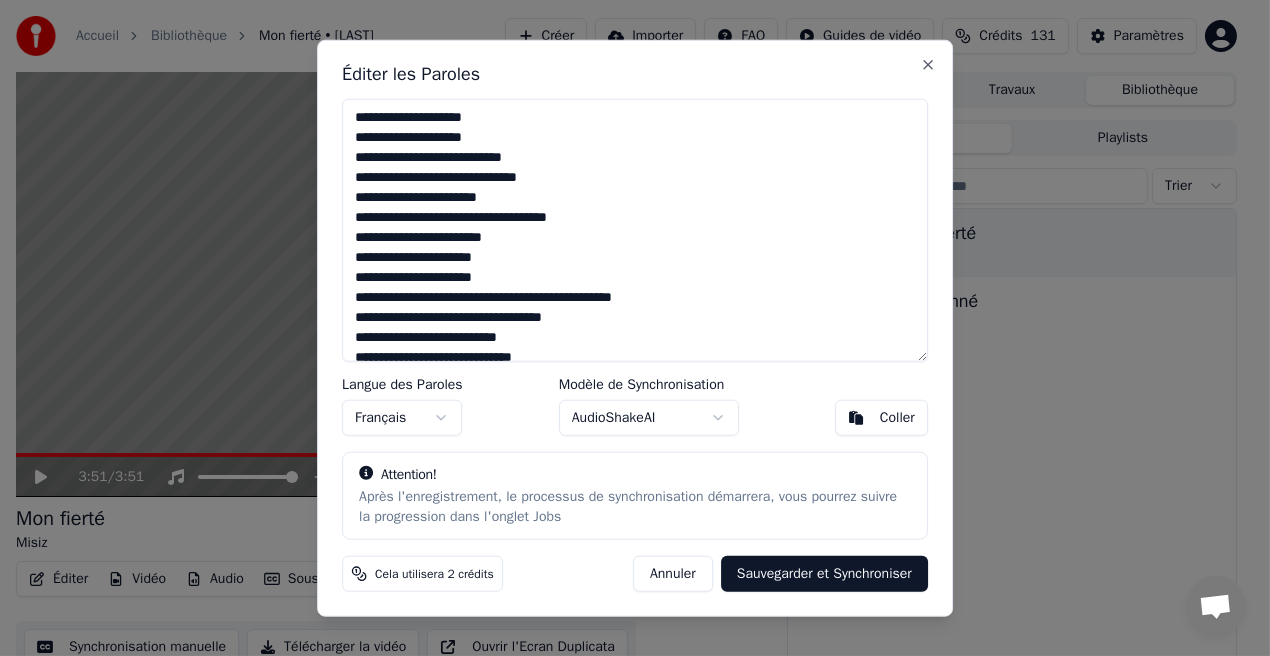 drag, startPoint x: 715, startPoint y: 216, endPoint x: 672, endPoint y: 243, distance: 50.77401 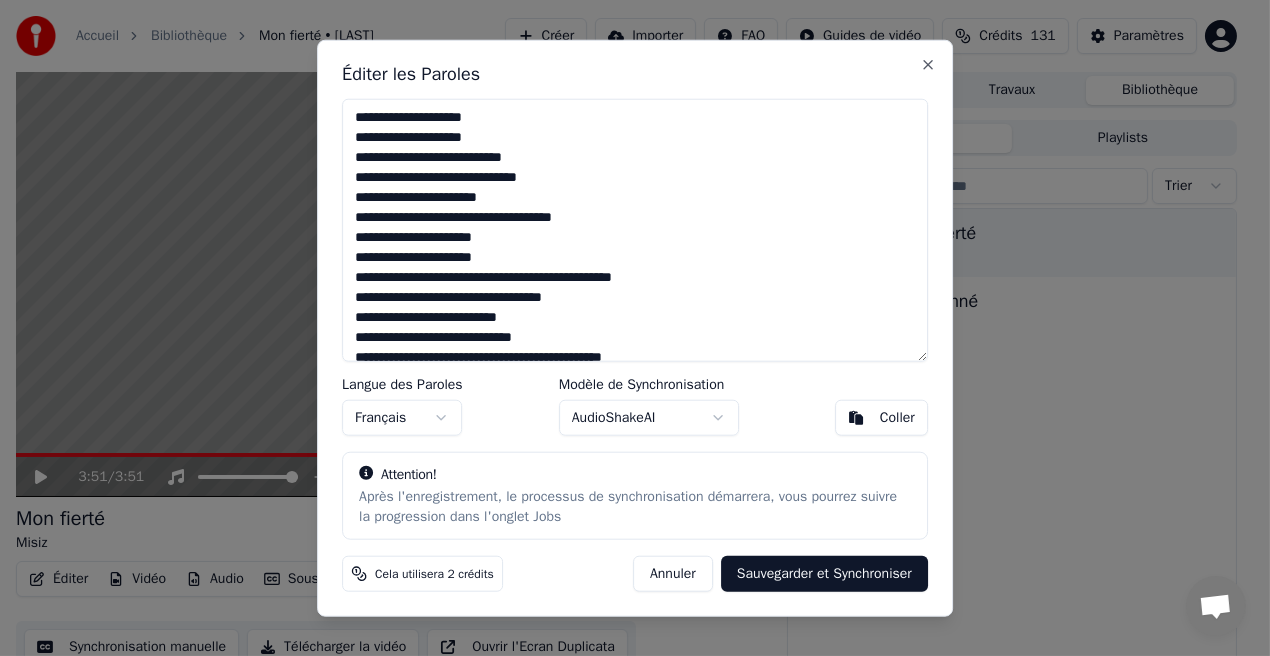click at bounding box center [635, 230] 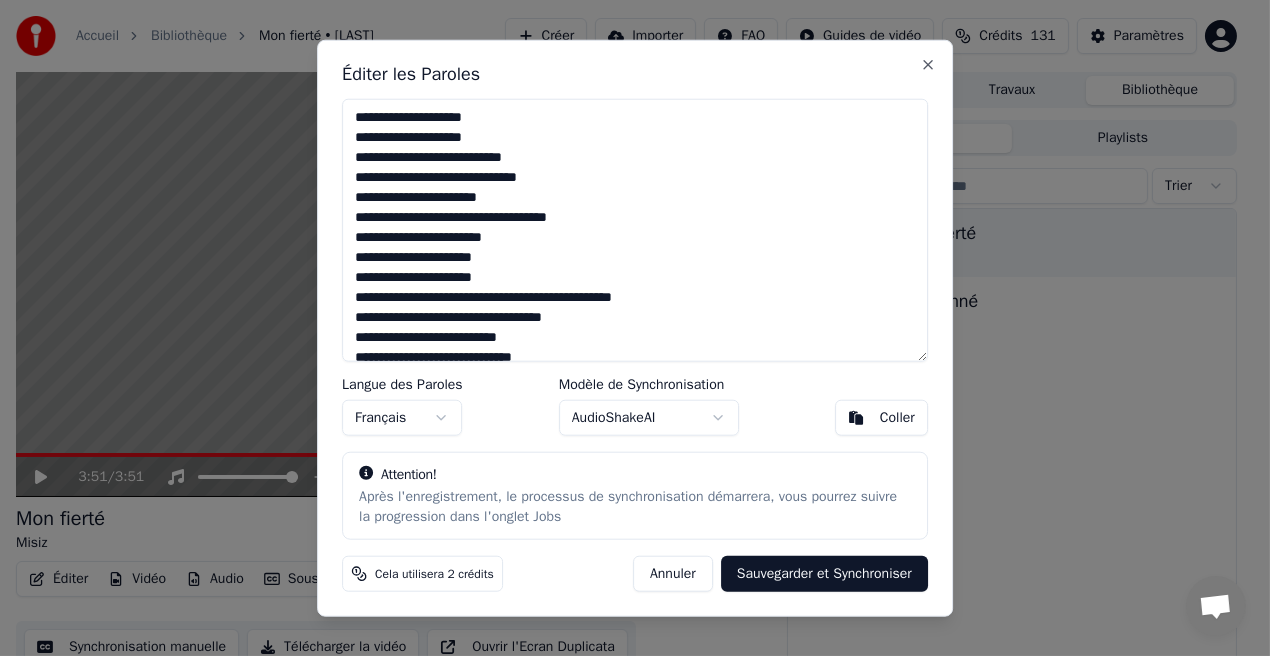 drag, startPoint x: 454, startPoint y: 270, endPoint x: 454, endPoint y: 256, distance: 14 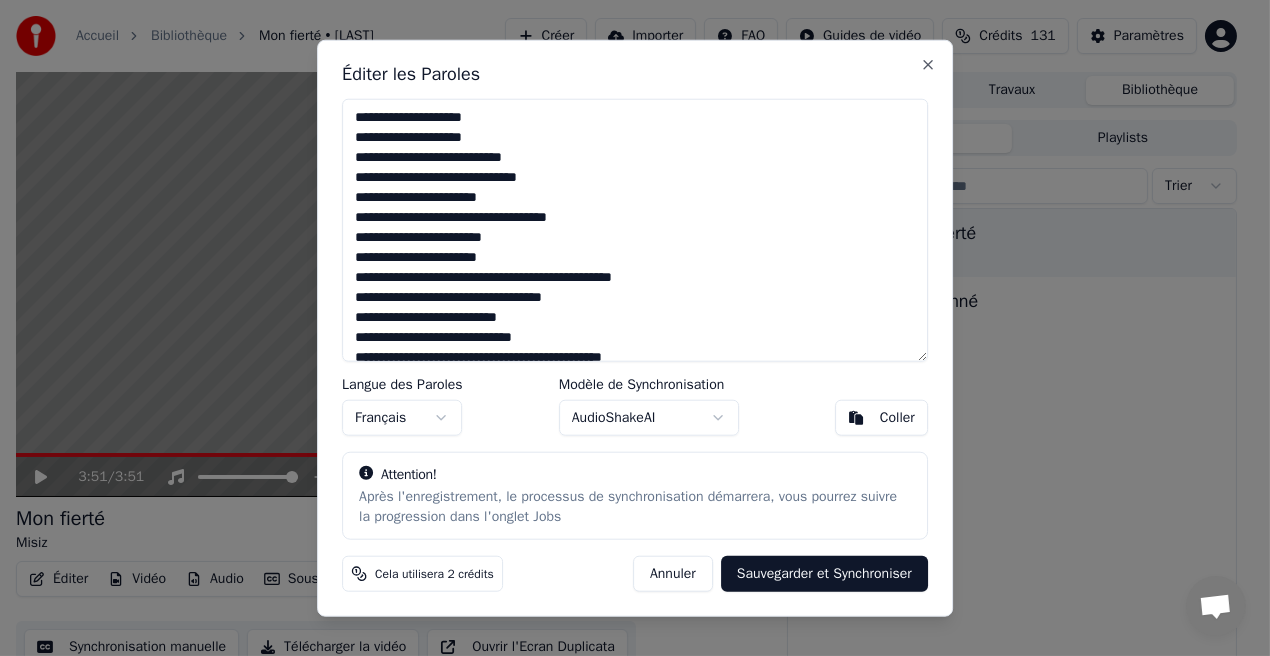 click at bounding box center [635, 230] 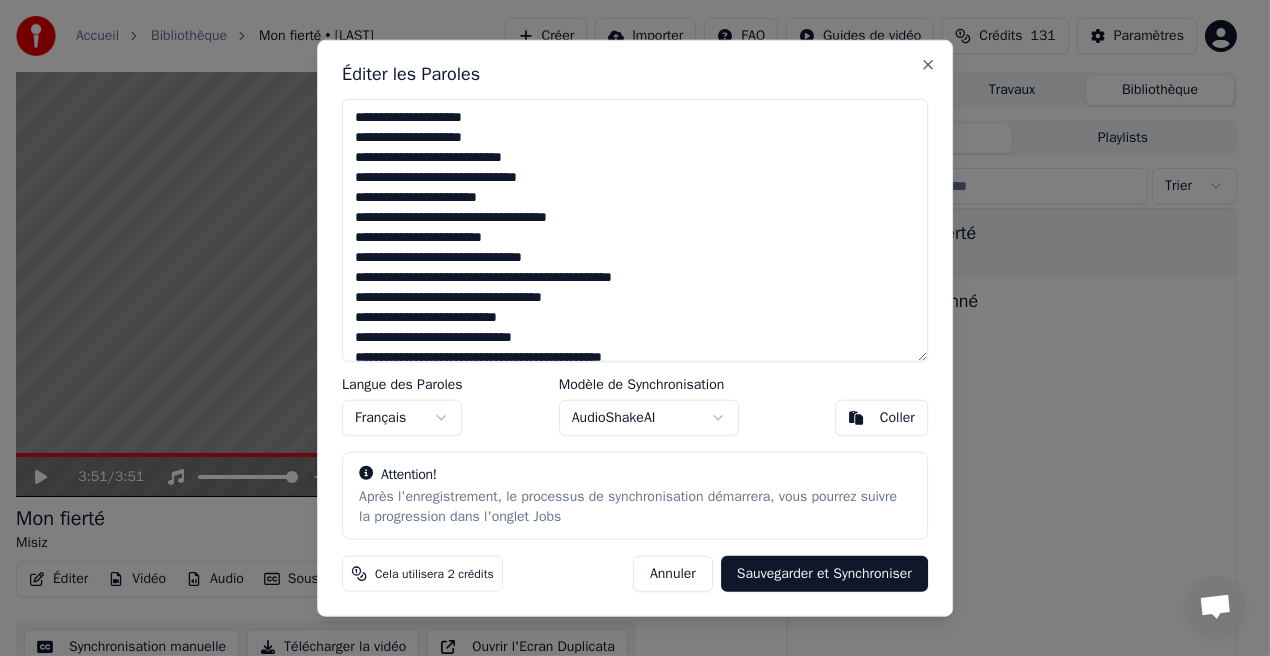 click at bounding box center (635, 230) 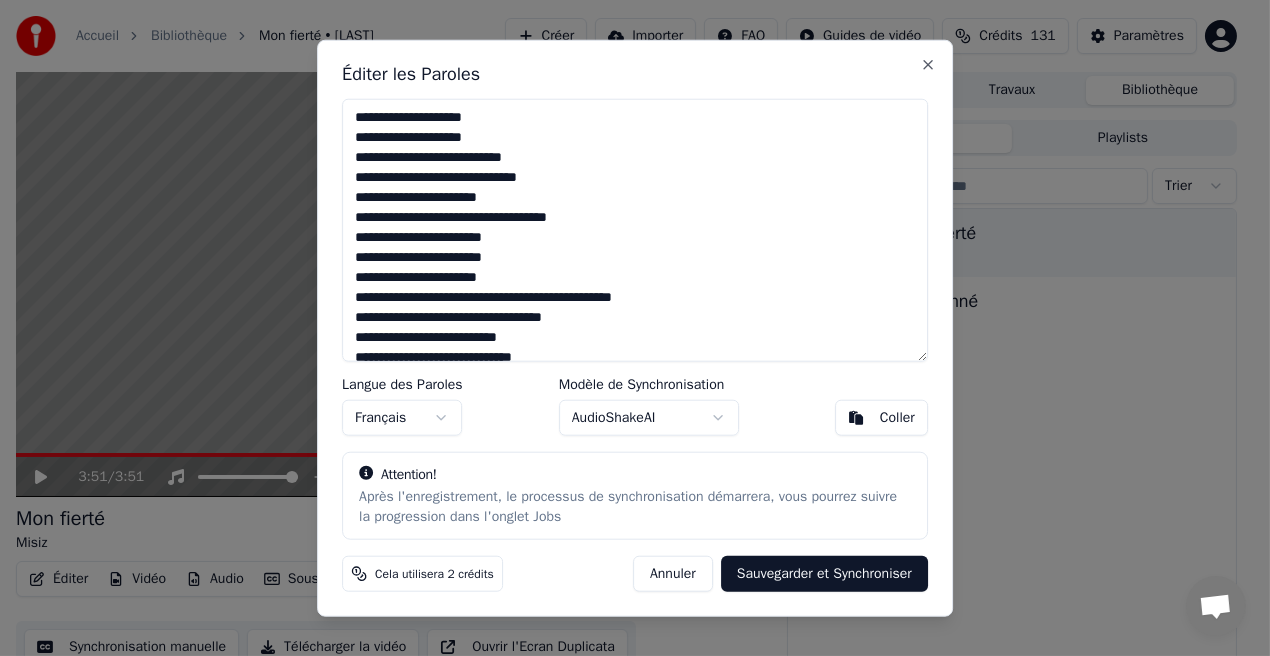 click at bounding box center [635, 230] 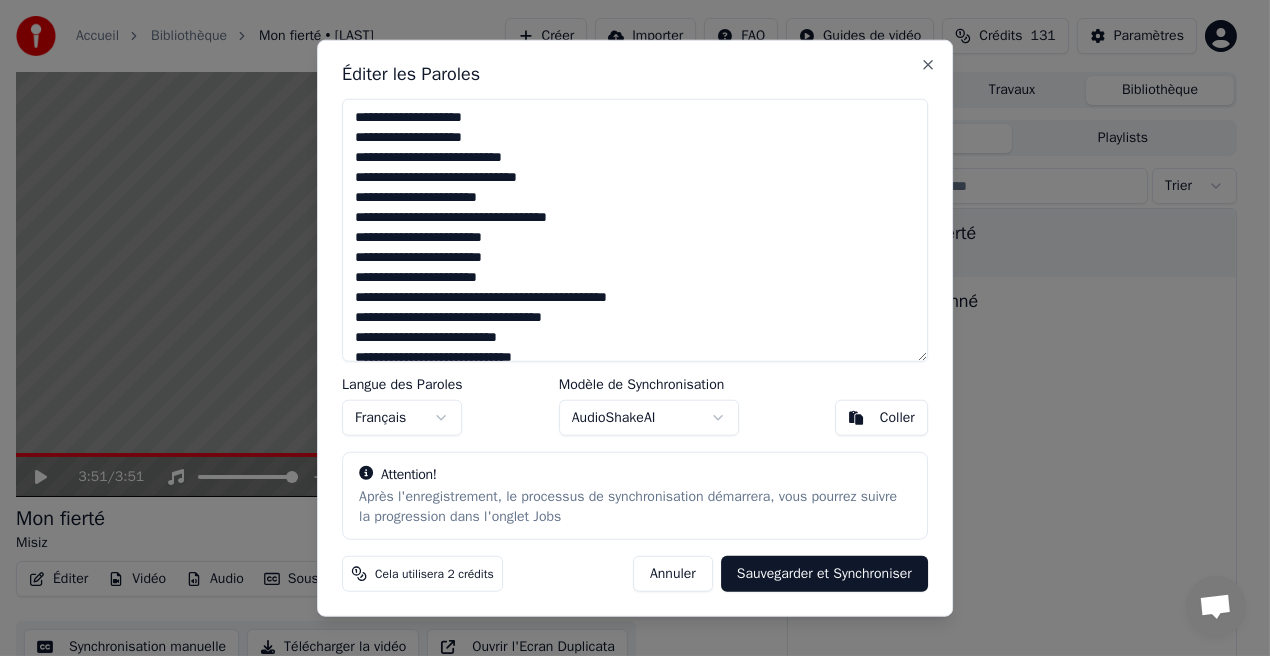 click at bounding box center (635, 230) 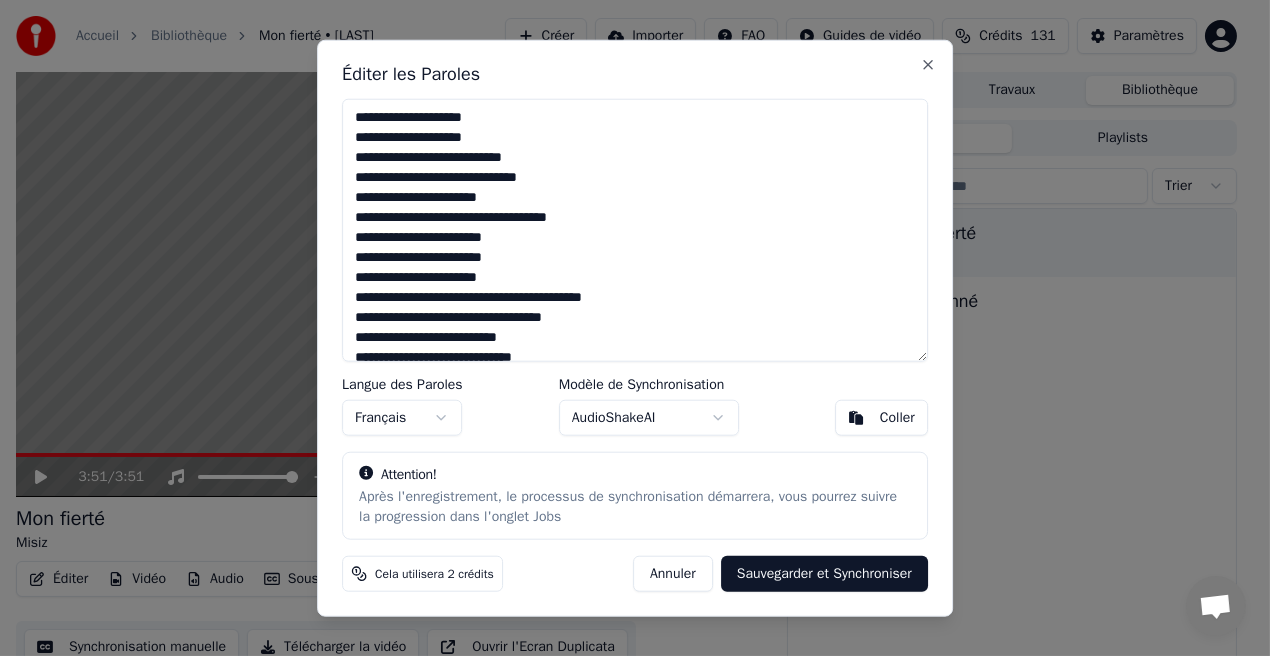 click at bounding box center (635, 230) 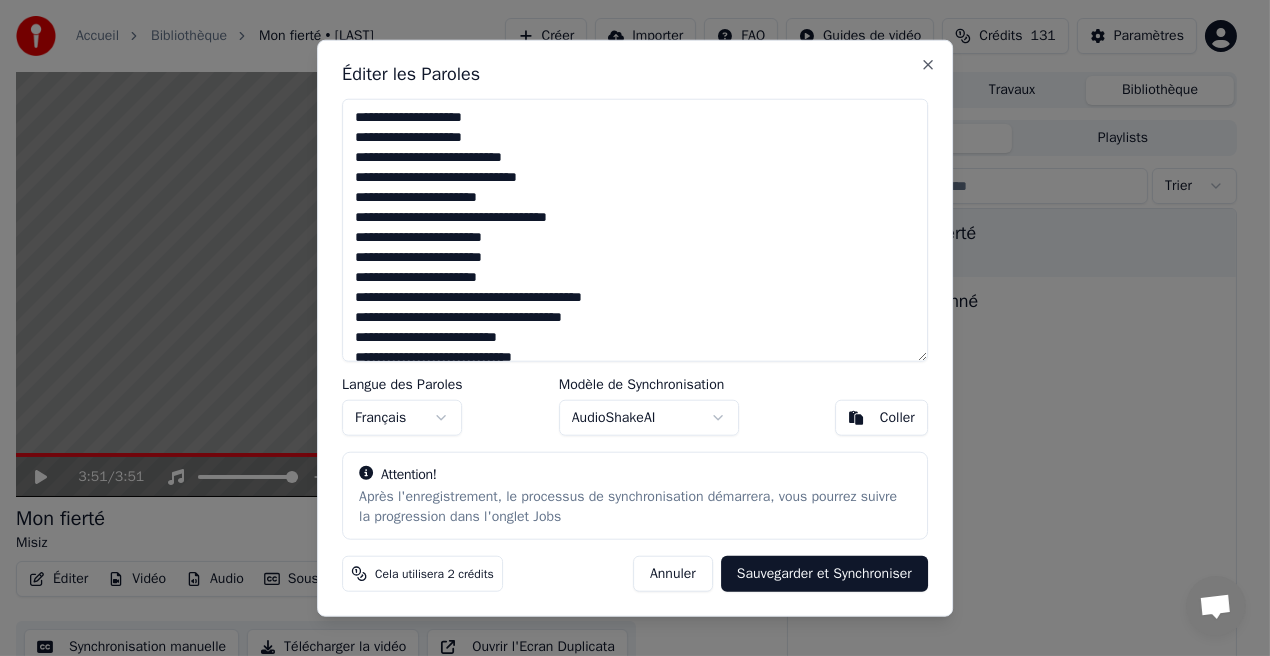 click at bounding box center (635, 230) 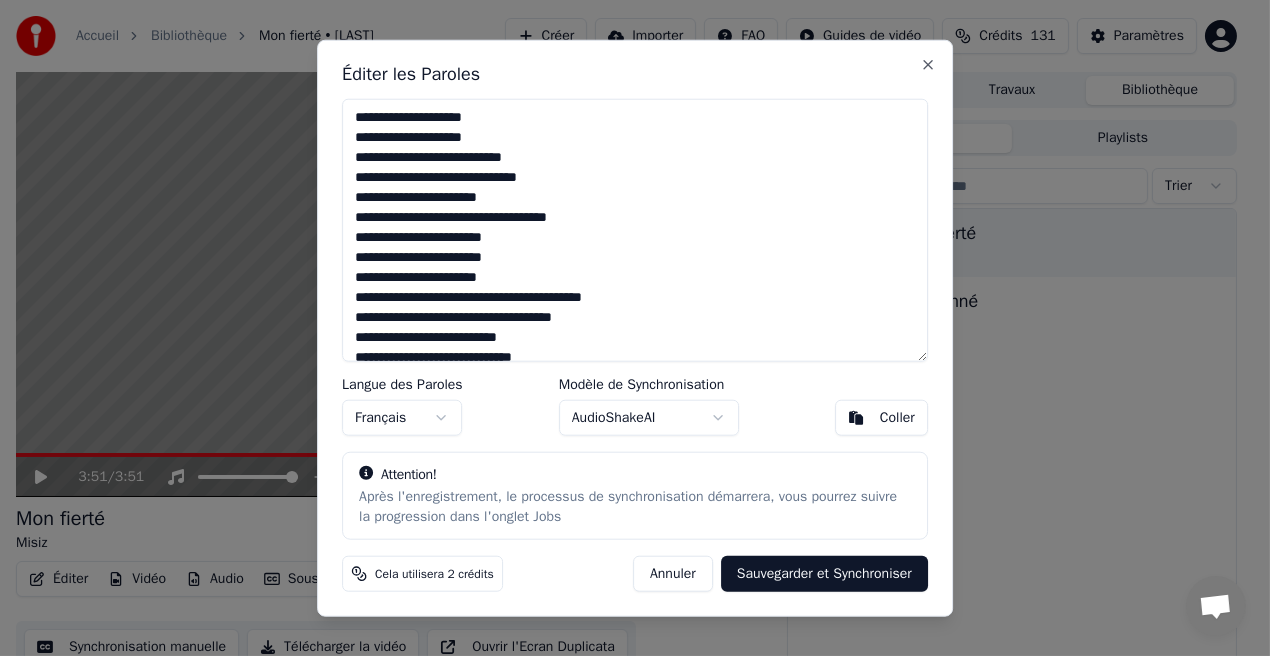 click at bounding box center [635, 230] 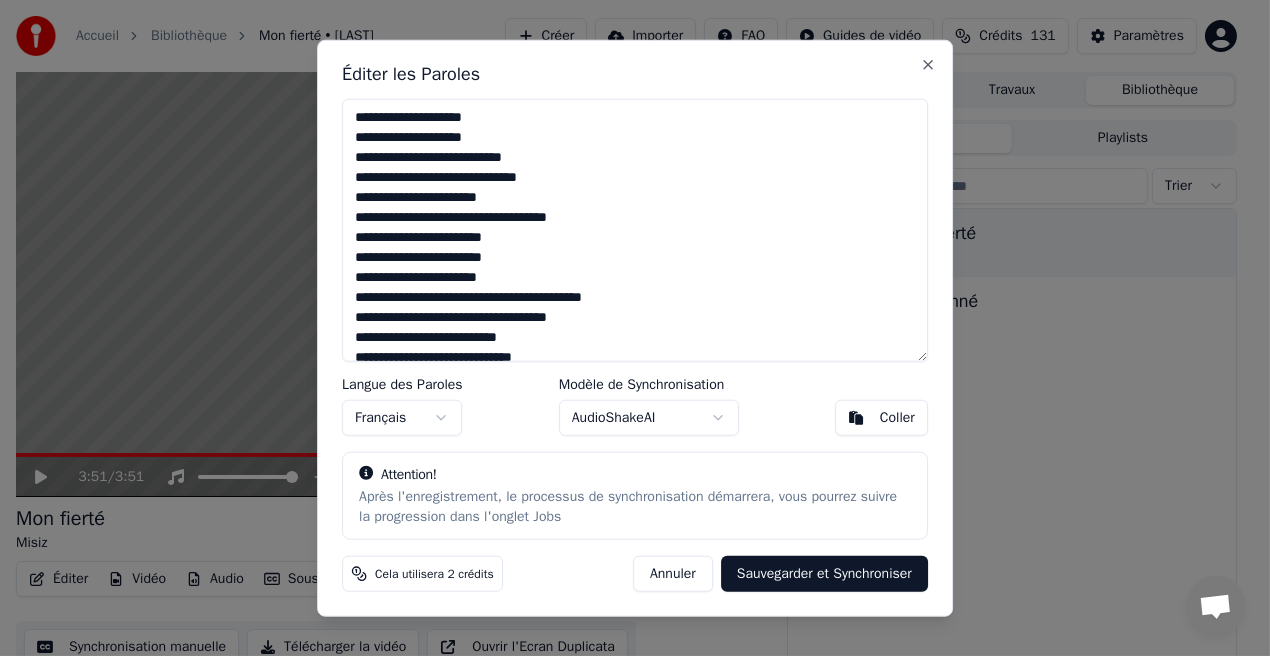 click at bounding box center (635, 230) 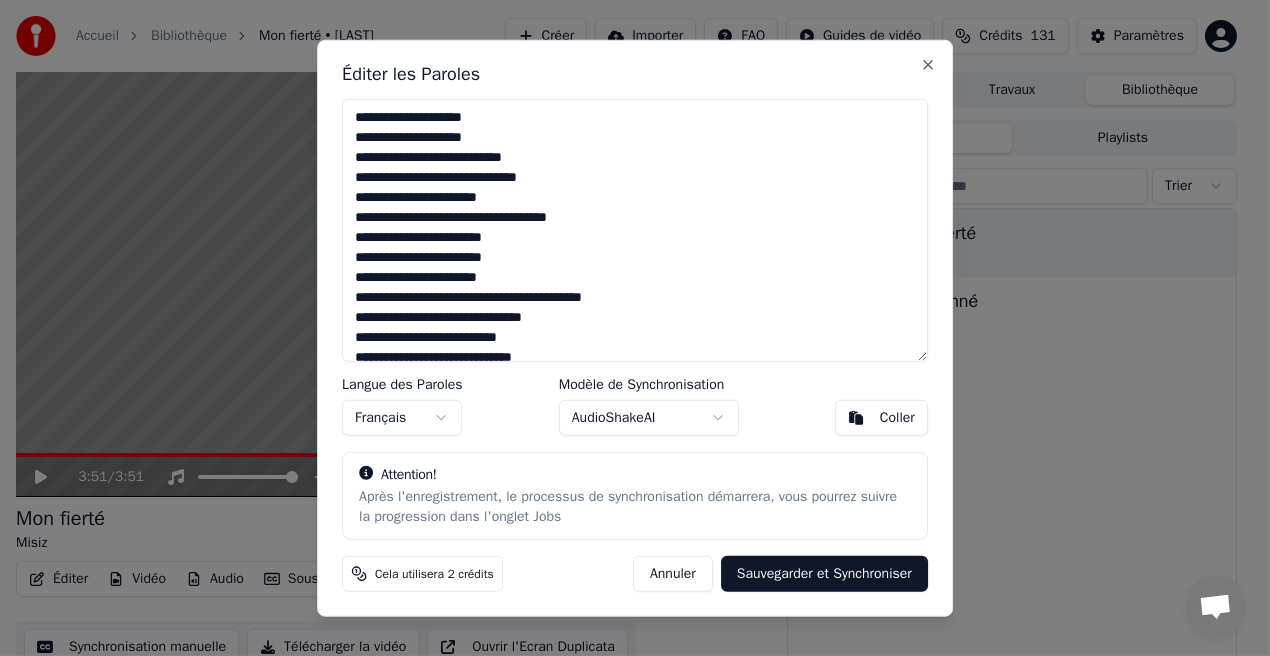 click at bounding box center (635, 230) 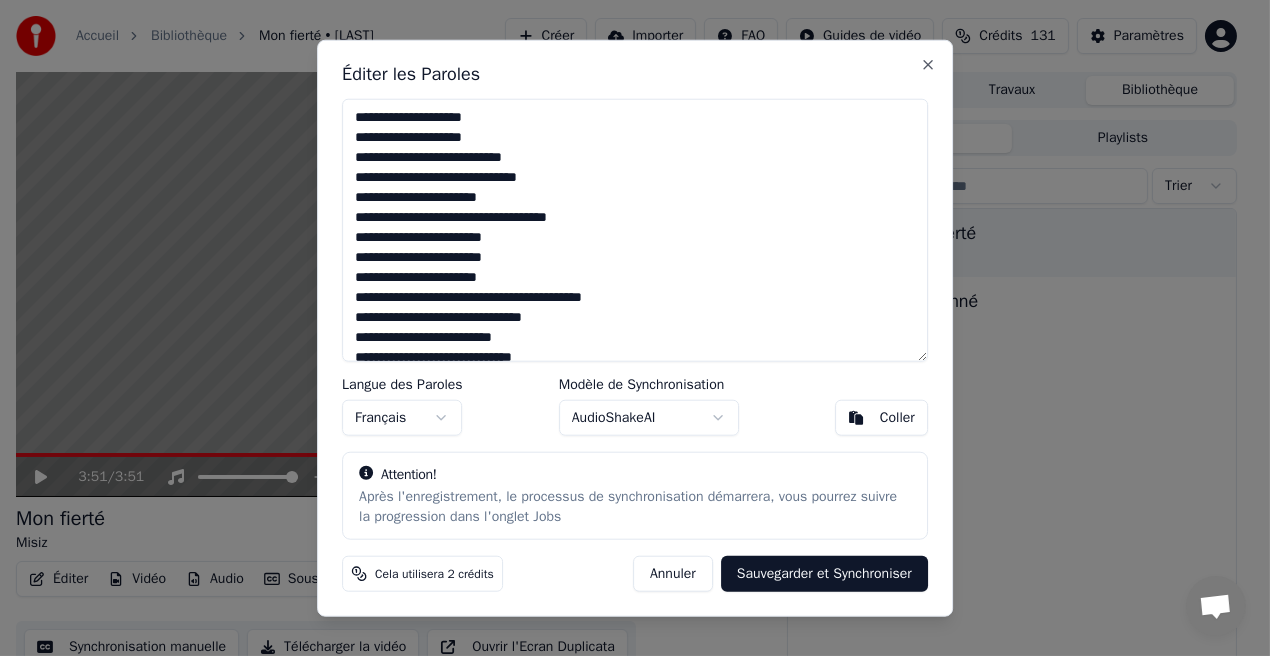 click at bounding box center (635, 230) 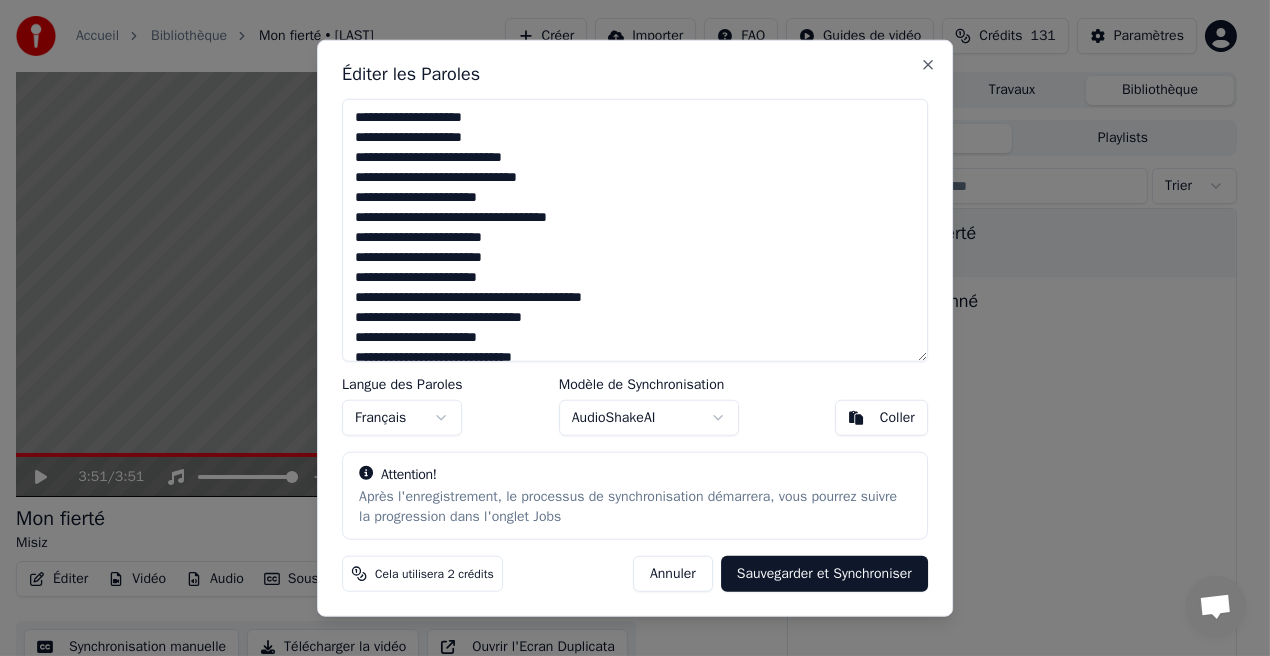 click at bounding box center [635, 230] 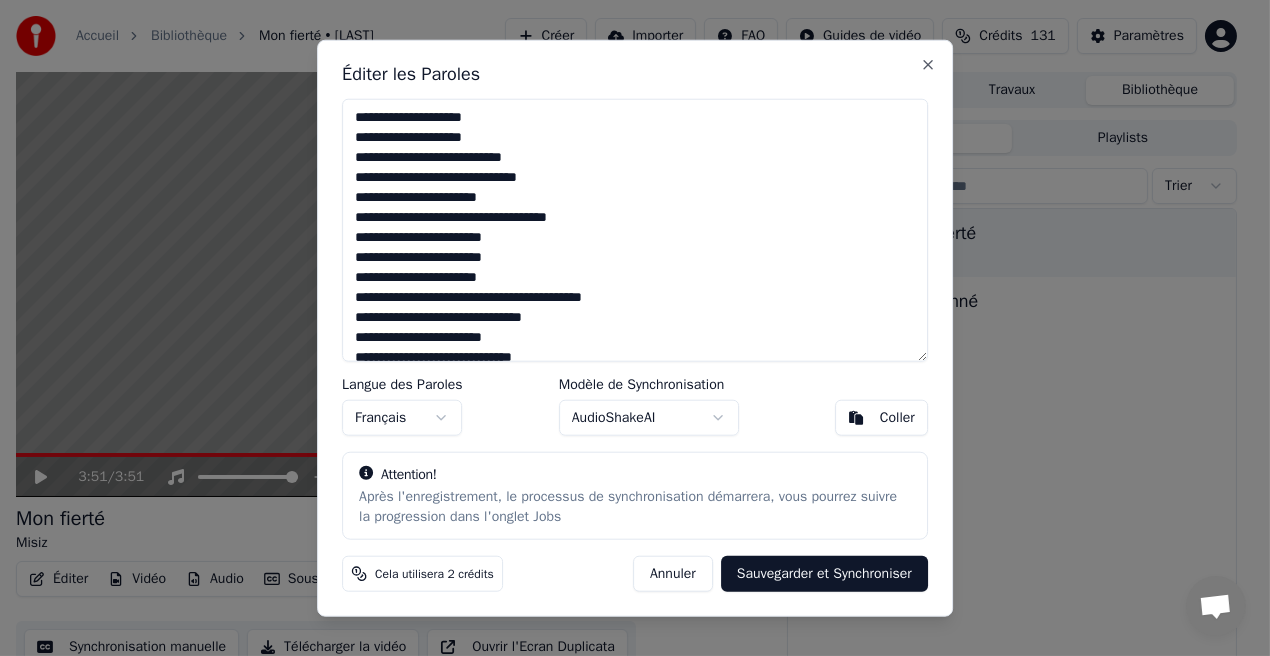 scroll, scrollTop: 40, scrollLeft: 0, axis: vertical 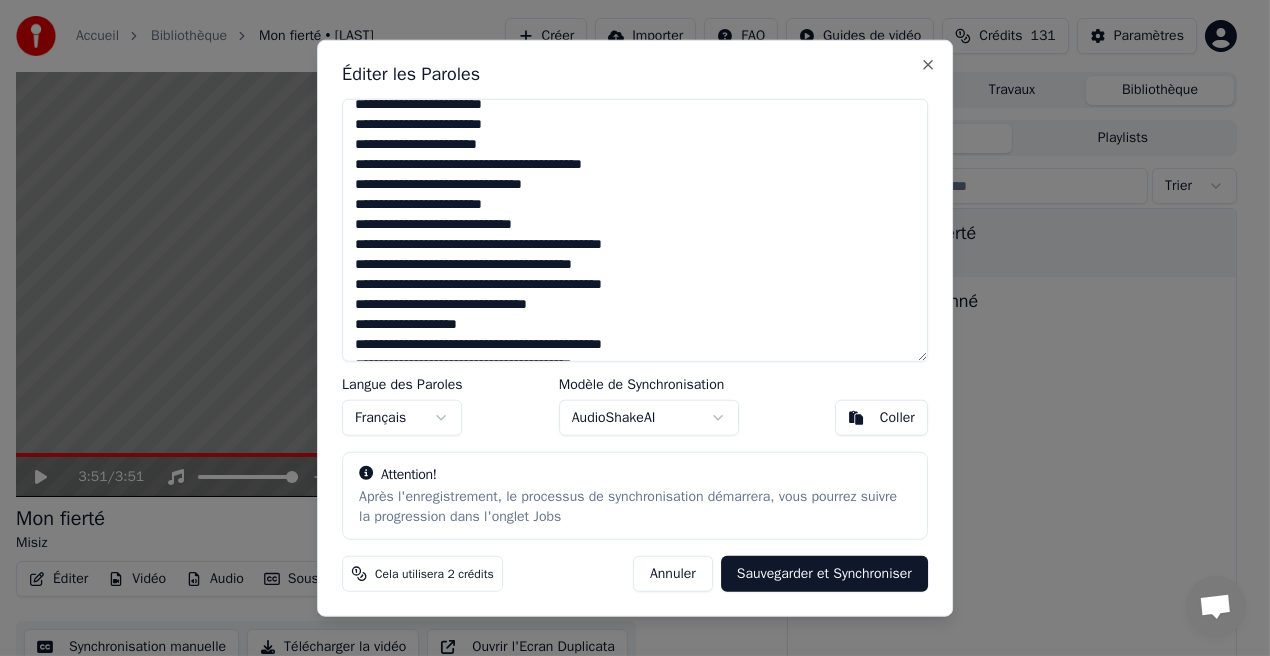 click at bounding box center (635, 230) 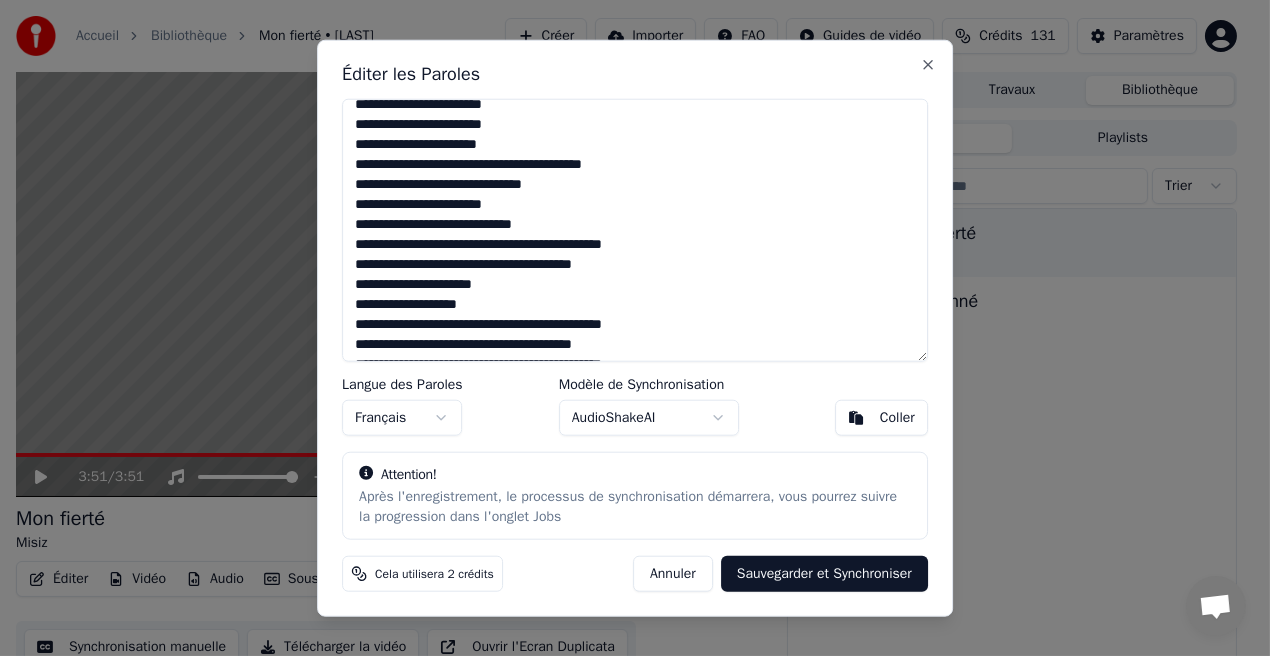 click at bounding box center (635, 230) 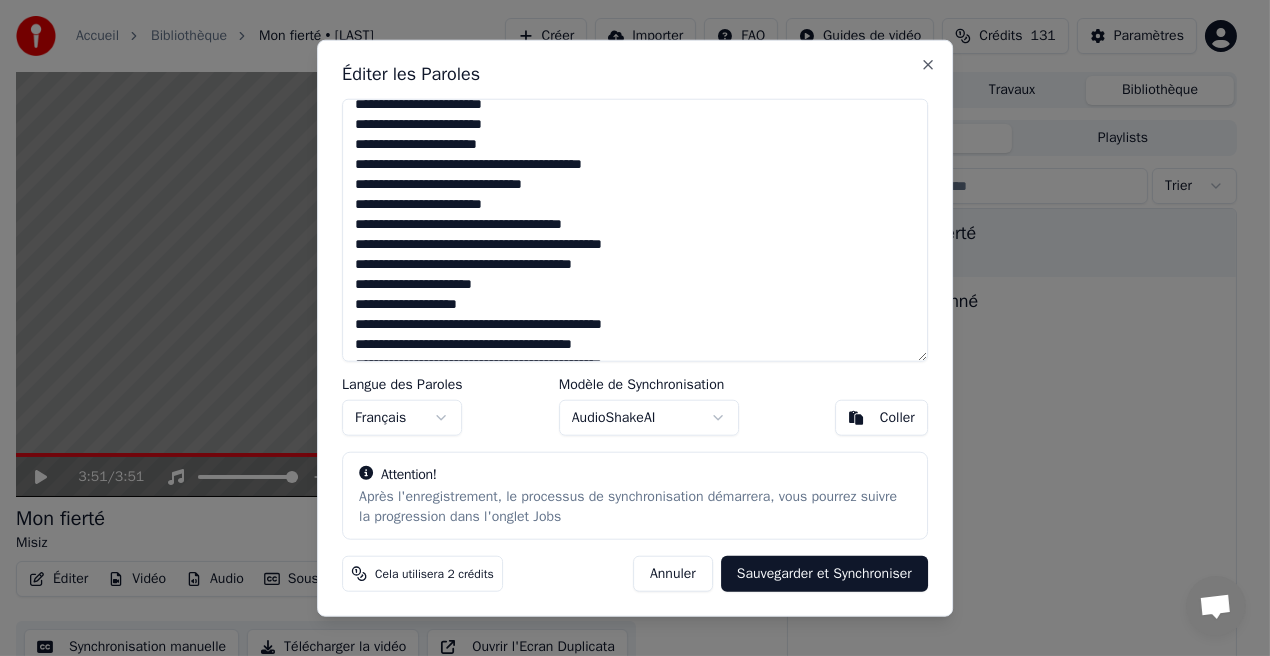 click at bounding box center [635, 230] 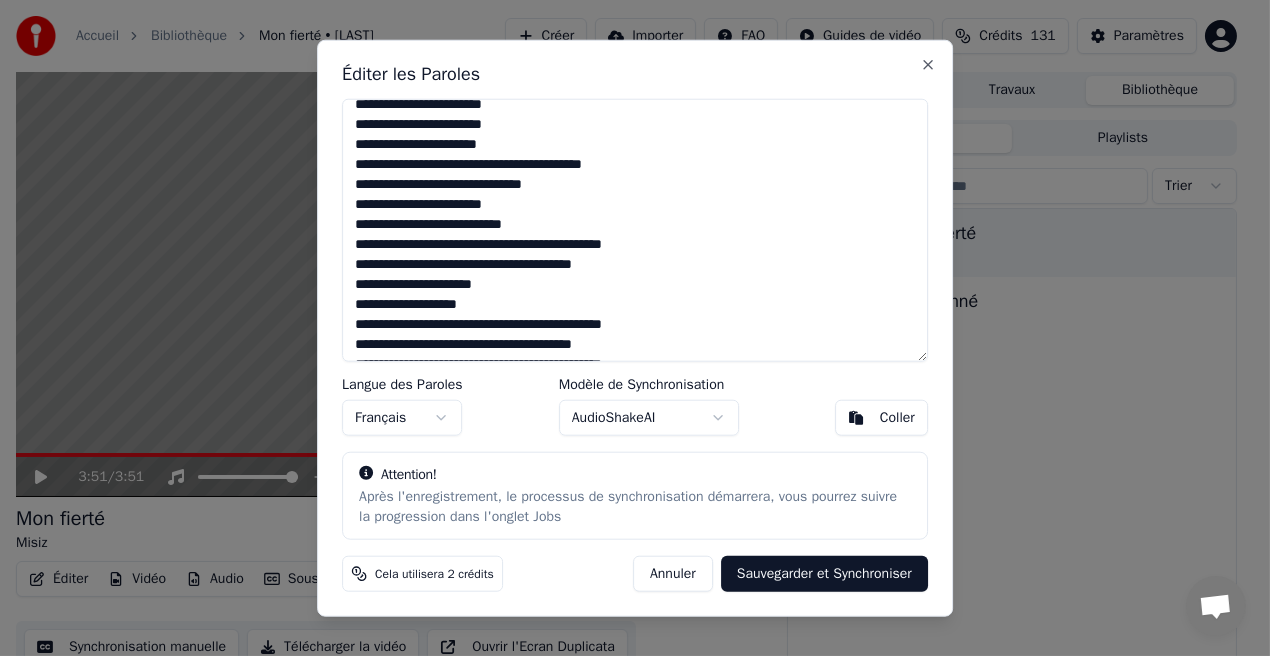 click at bounding box center (635, 230) 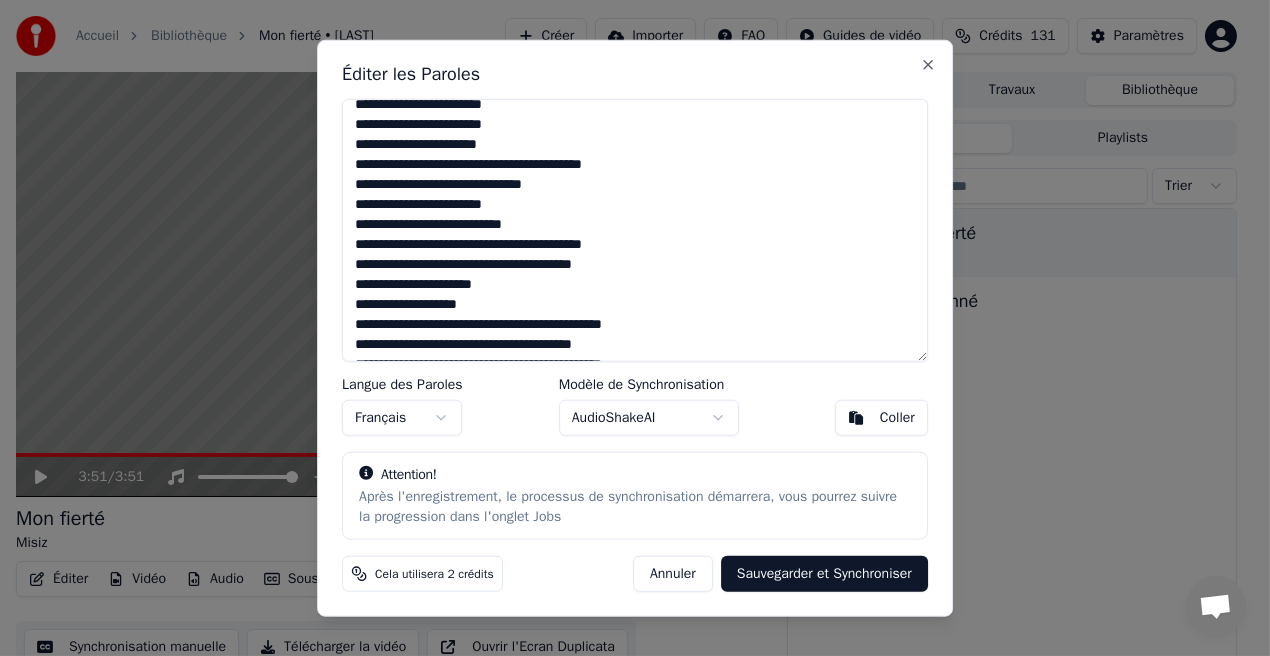 click at bounding box center (635, 230) 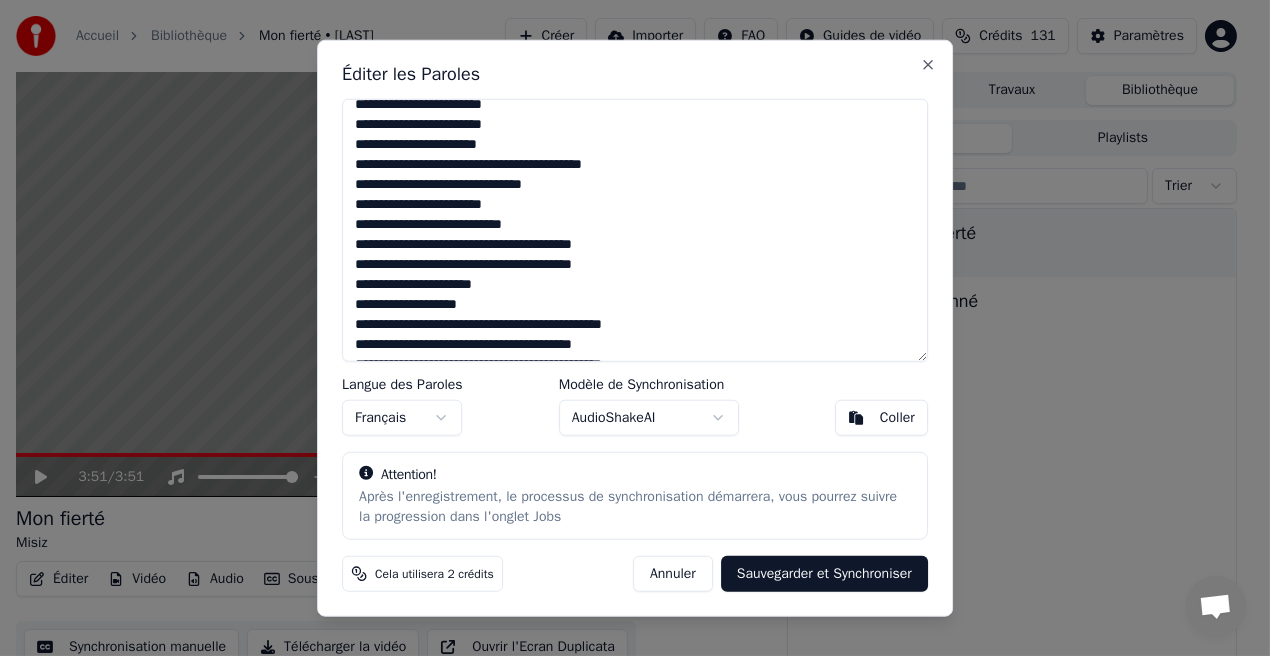 click at bounding box center [635, 230] 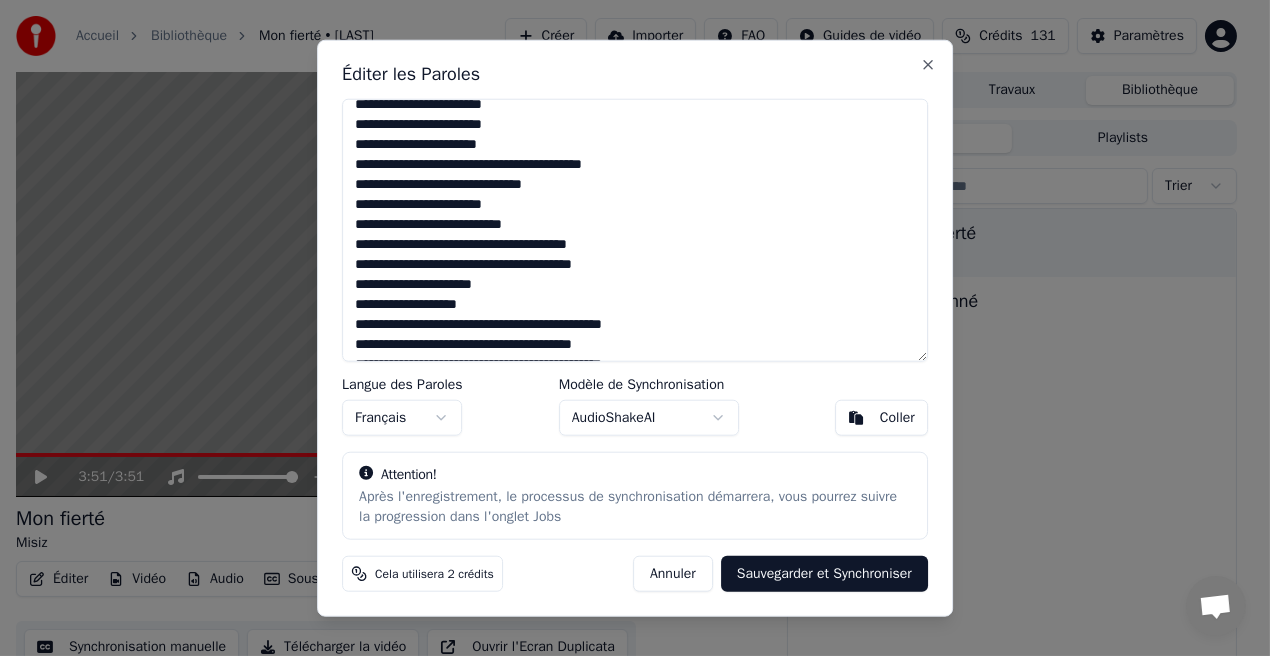 click at bounding box center (635, 230) 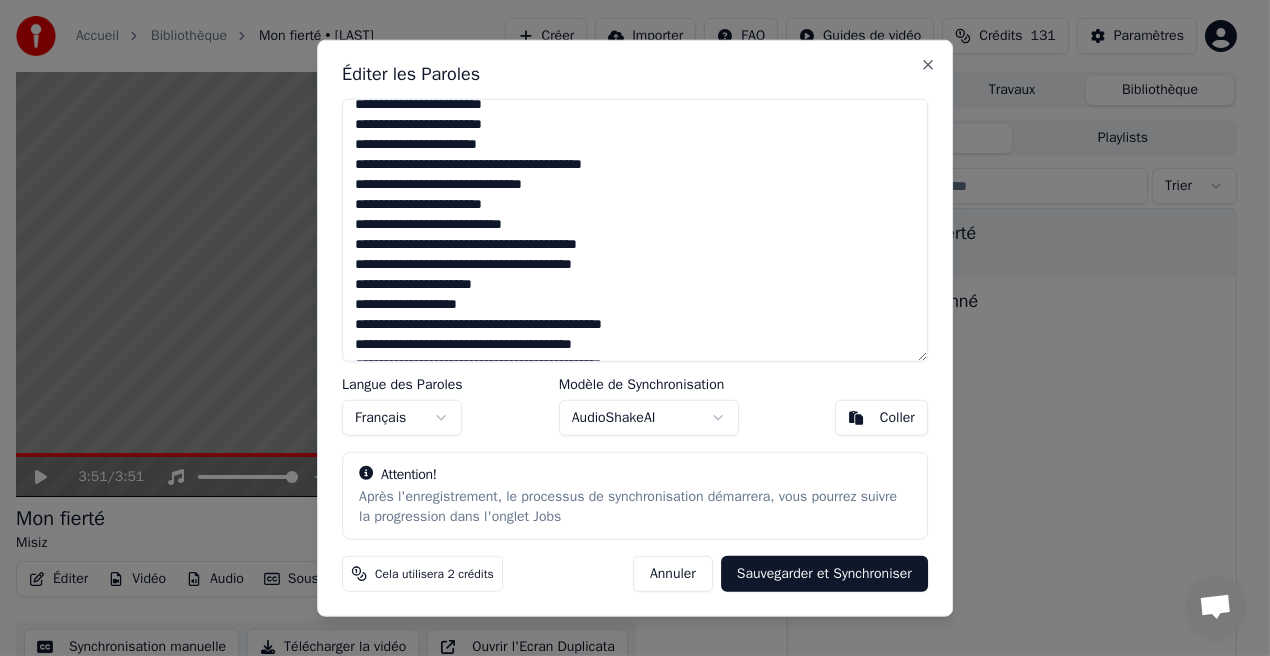 click at bounding box center [635, 230] 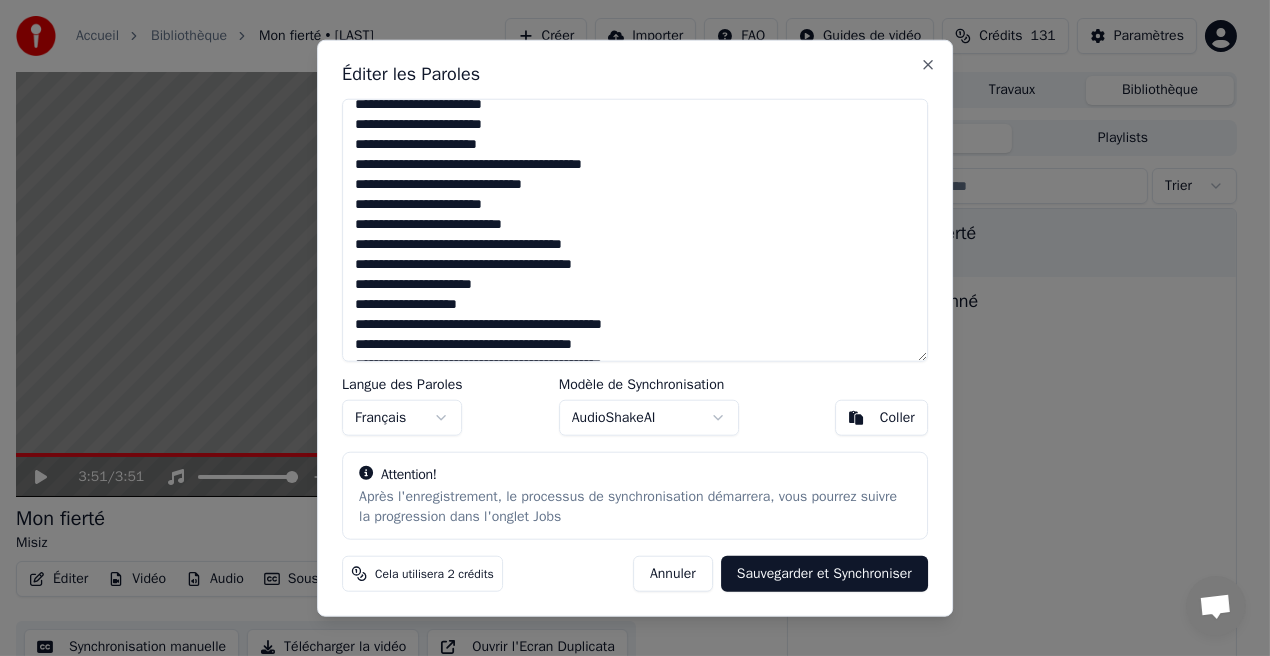 click at bounding box center [635, 230] 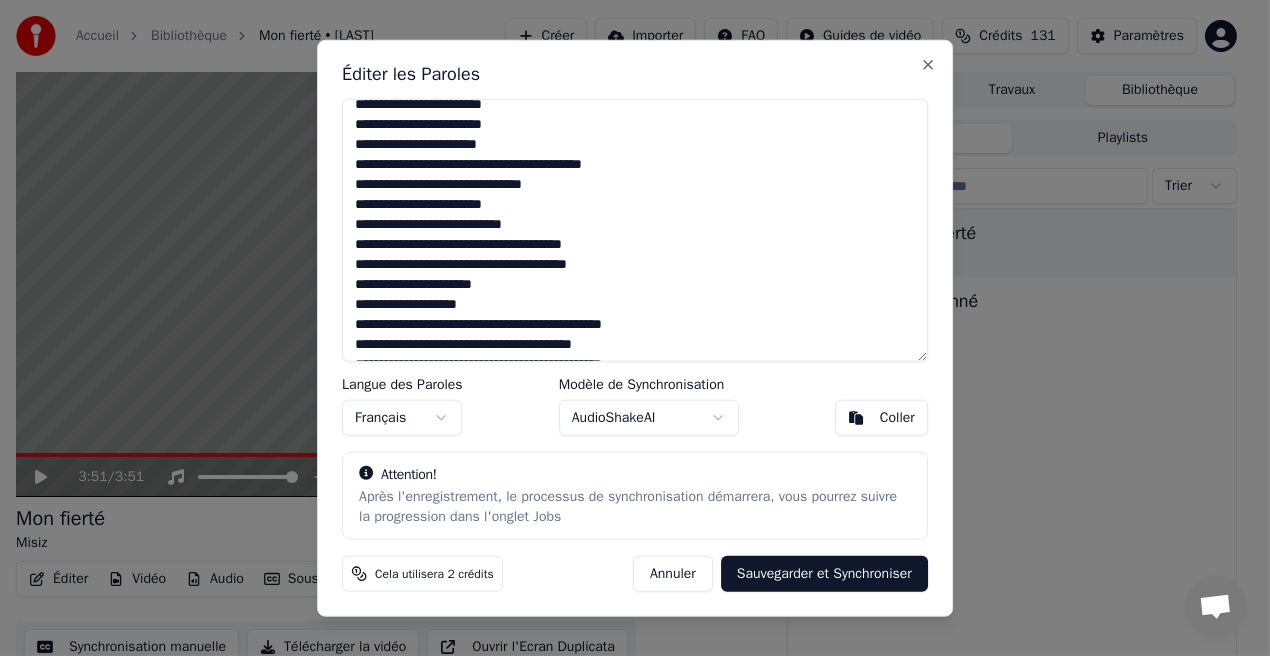 click at bounding box center [635, 230] 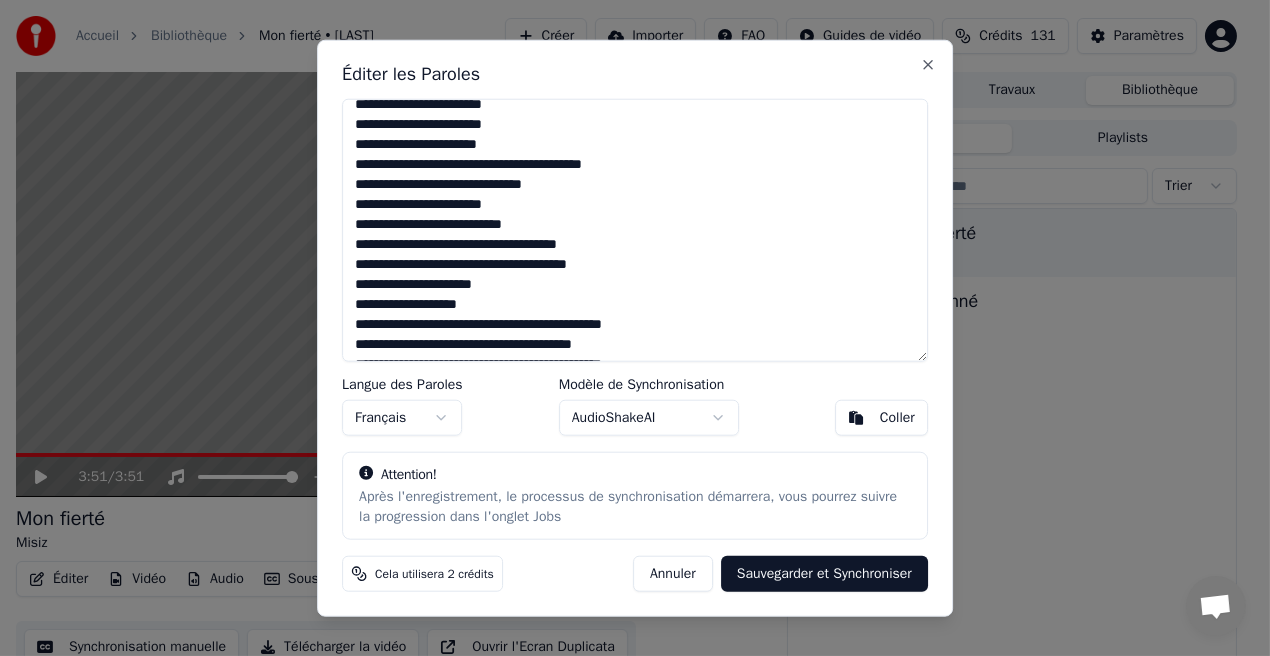 click at bounding box center (635, 230) 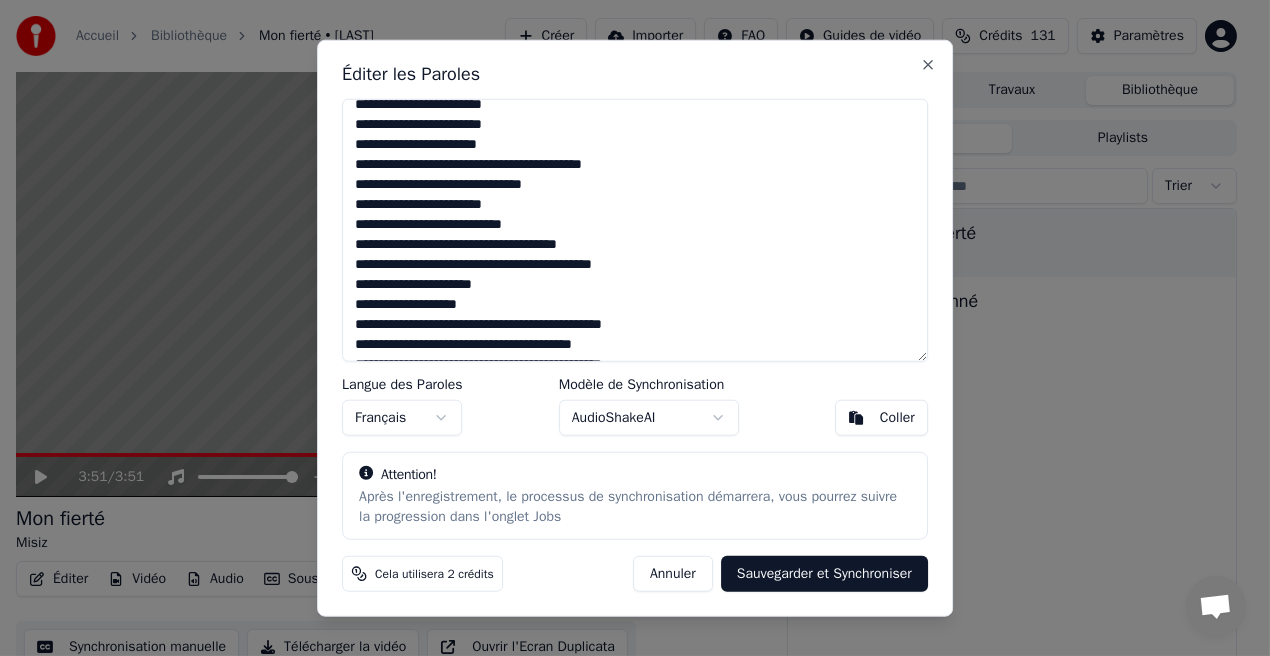 click at bounding box center [635, 230] 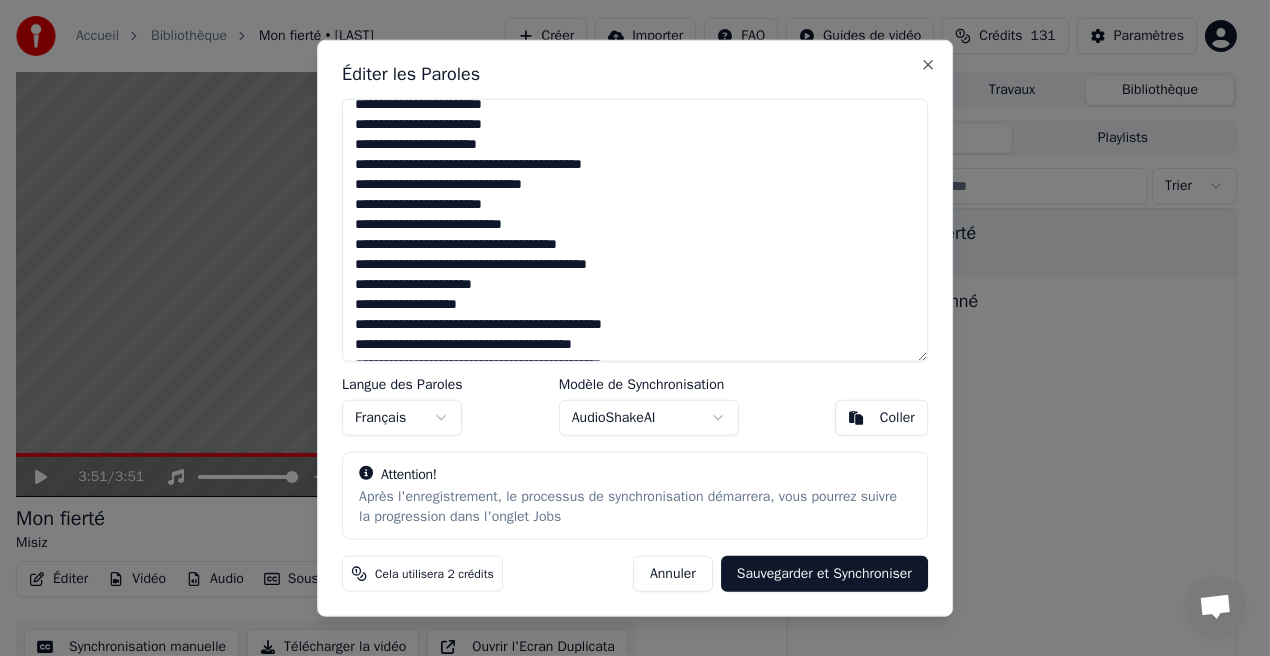 click at bounding box center [635, 230] 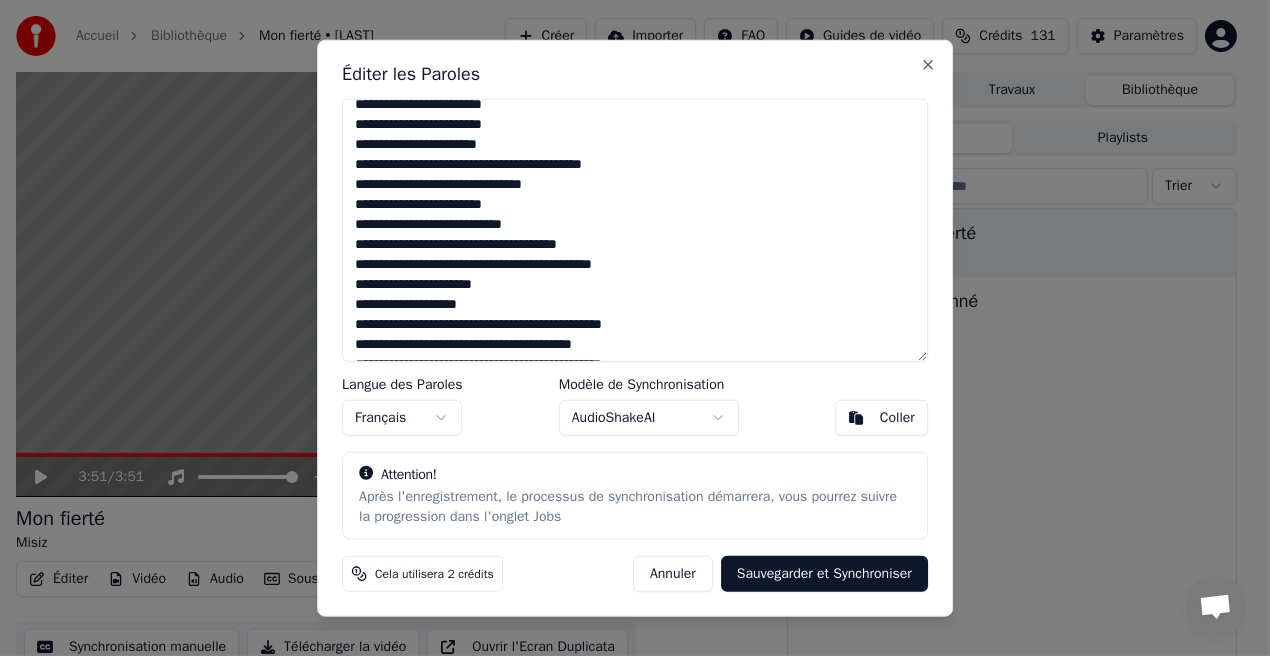 click at bounding box center [635, 230] 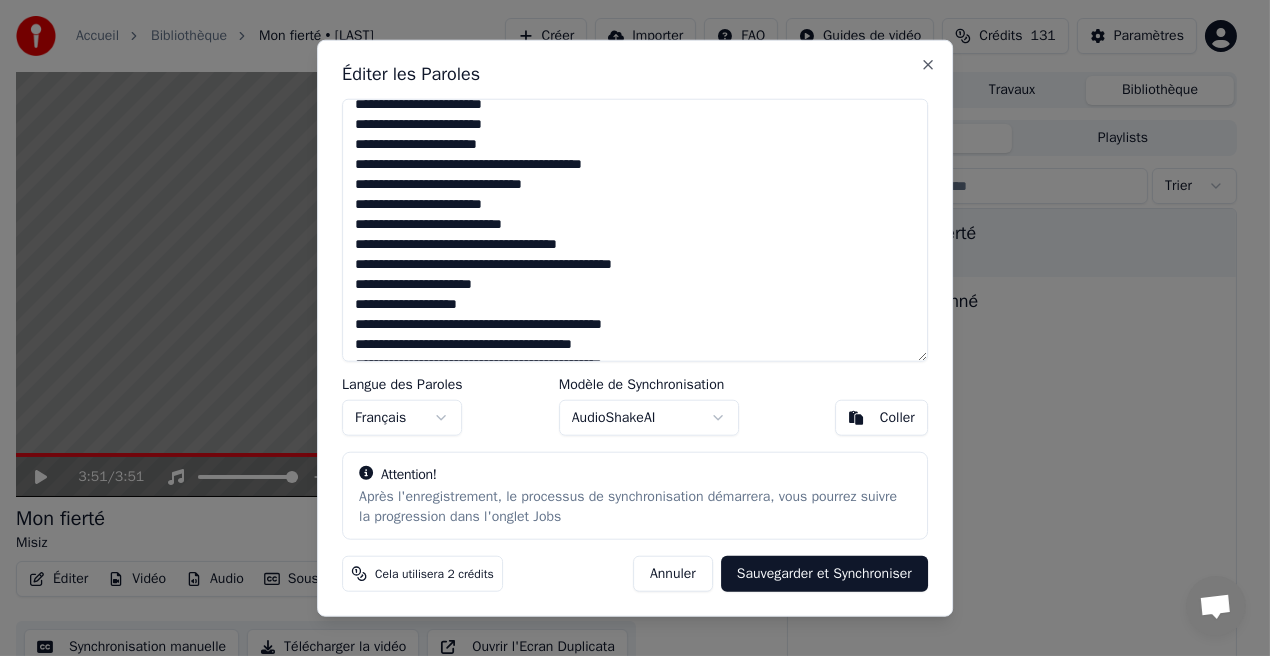 click at bounding box center [635, 230] 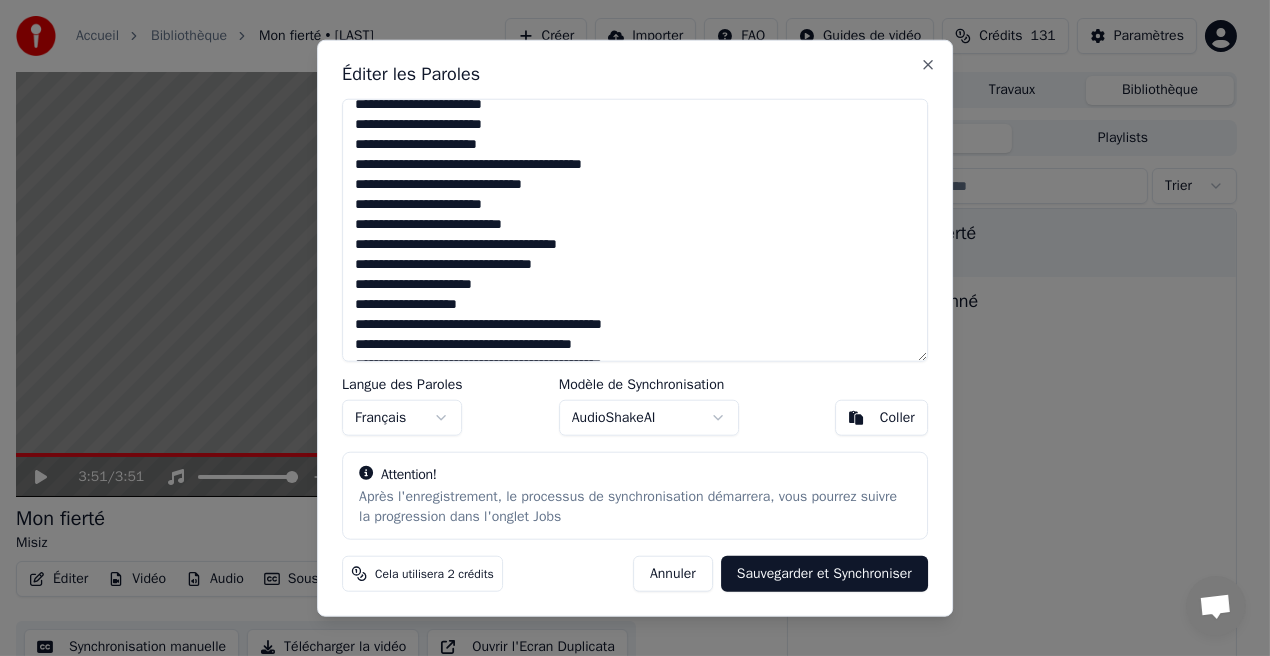 click at bounding box center (635, 230) 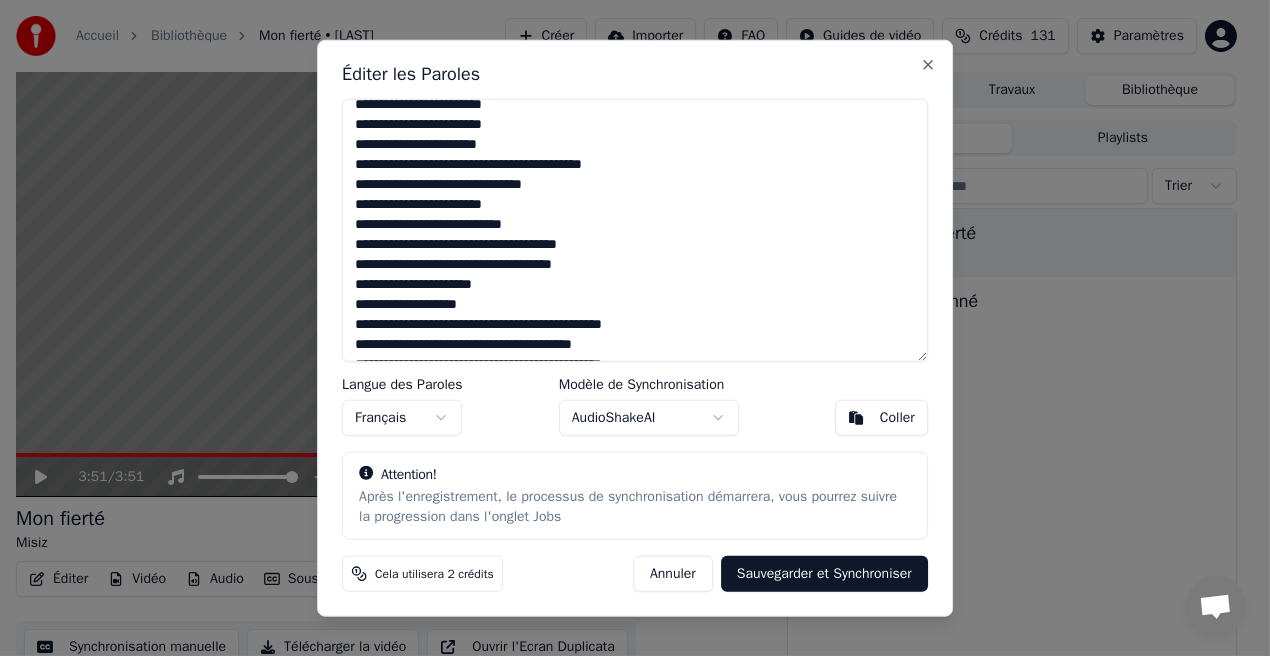 click at bounding box center (635, 230) 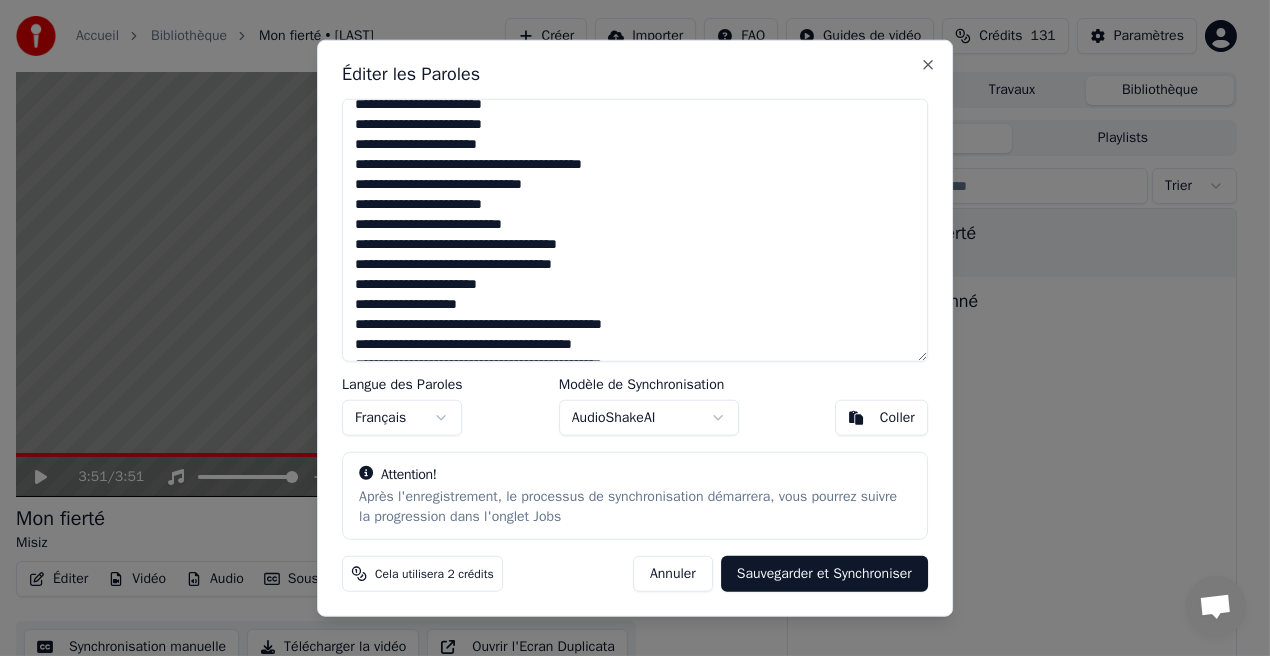 click at bounding box center [635, 230] 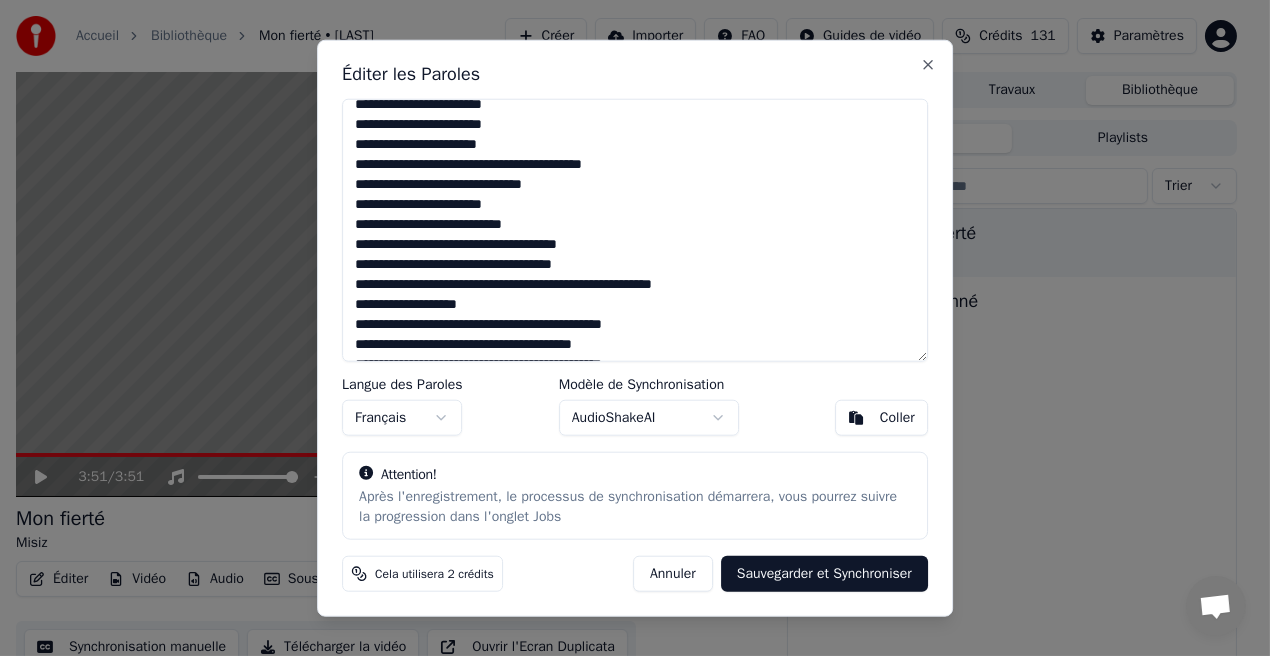 click at bounding box center [635, 230] 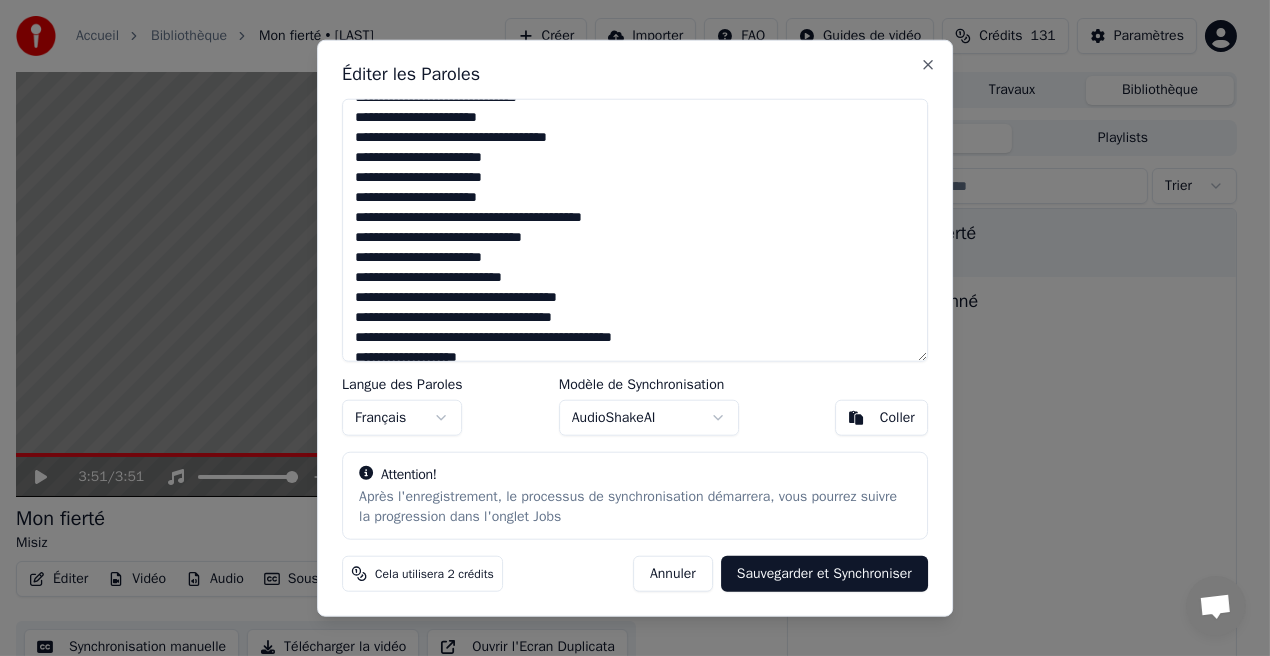 scroll, scrollTop: 0, scrollLeft: 0, axis: both 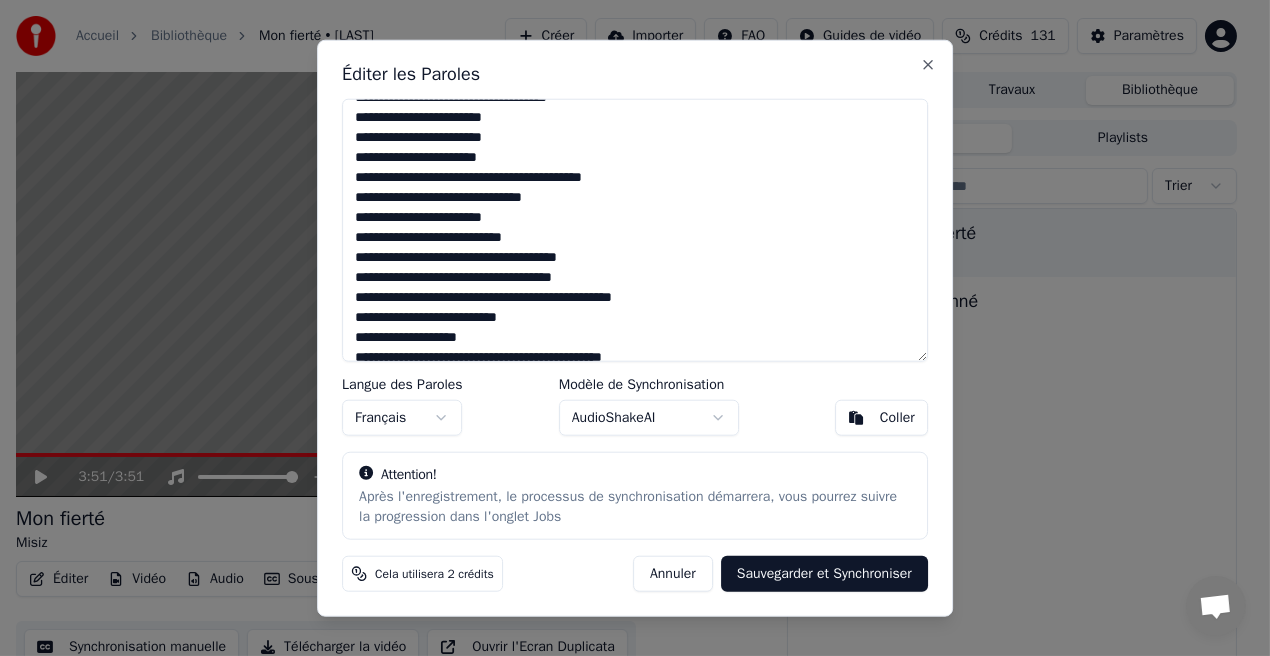 click at bounding box center [635, 230] 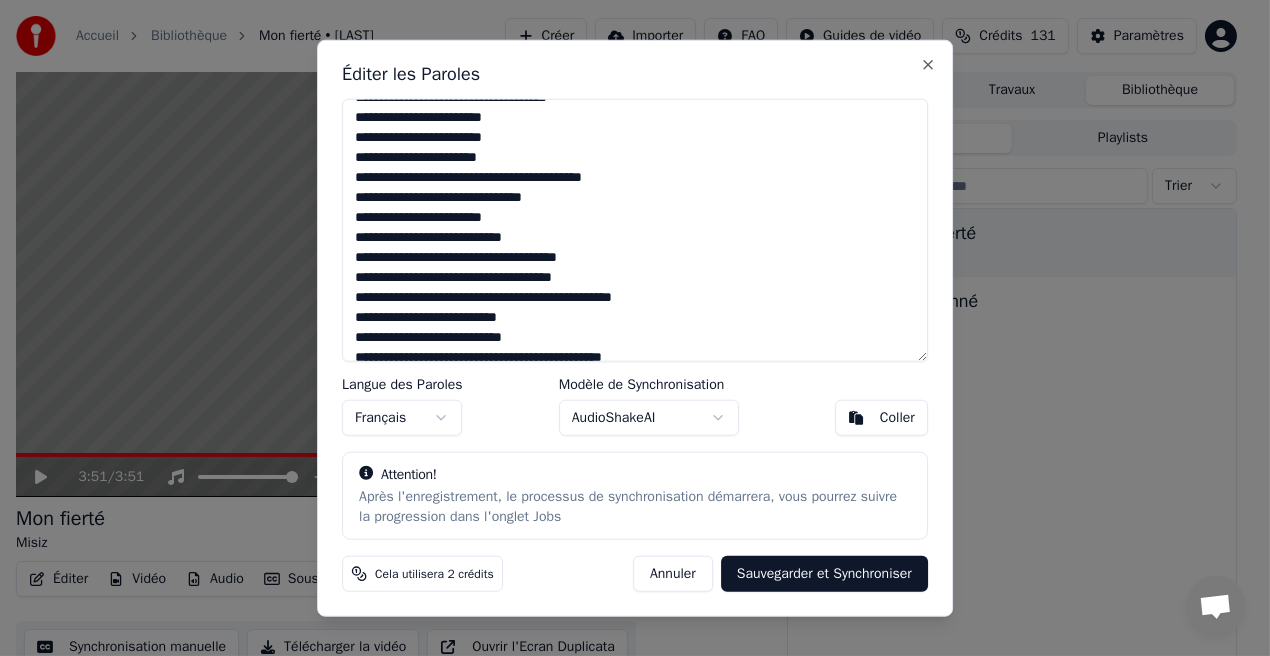 click at bounding box center (635, 230) 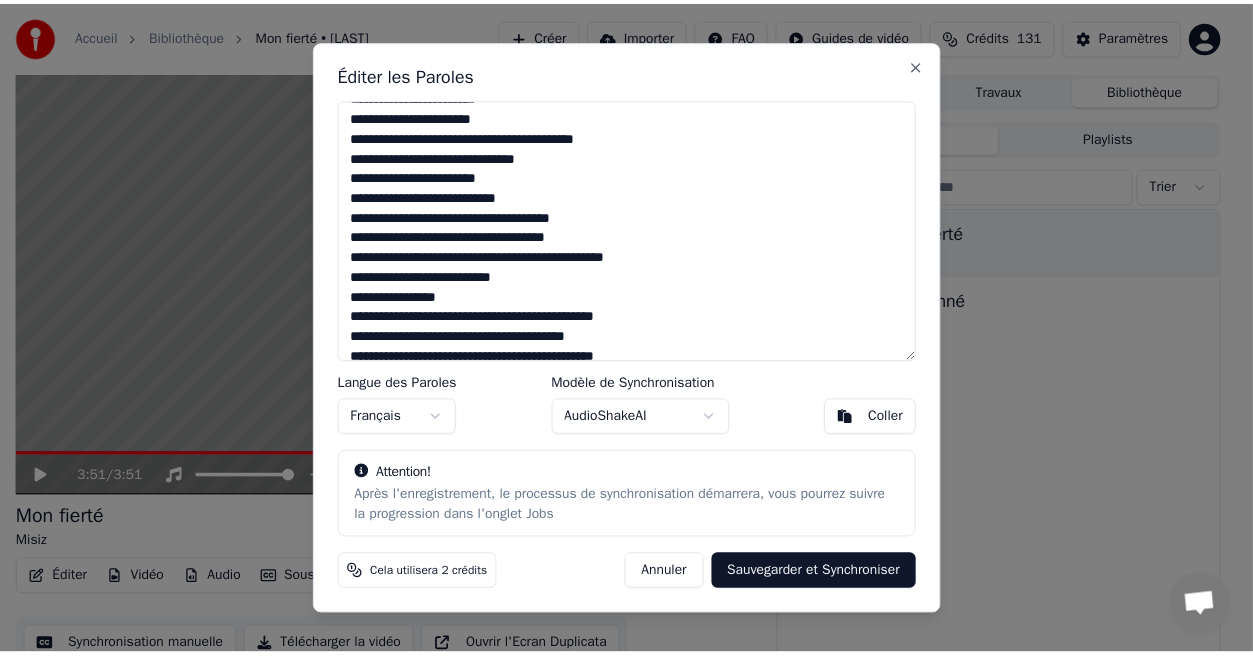 scroll, scrollTop: 200, scrollLeft: 0, axis: vertical 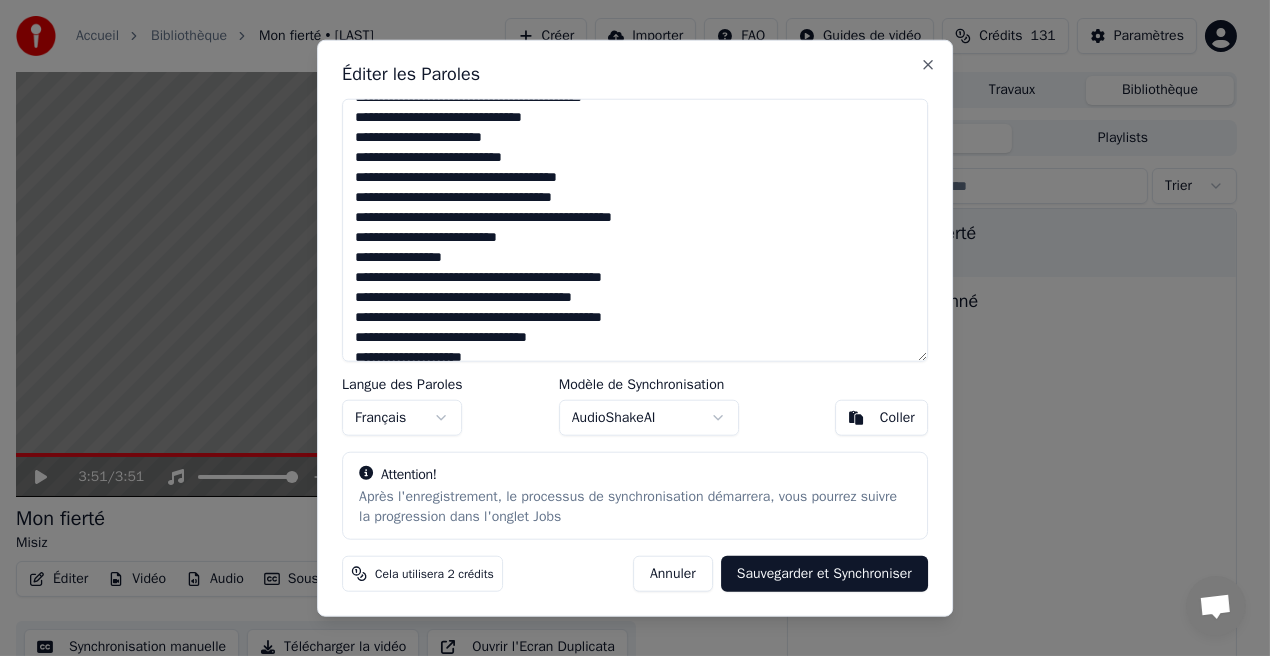 click at bounding box center (635, 230) 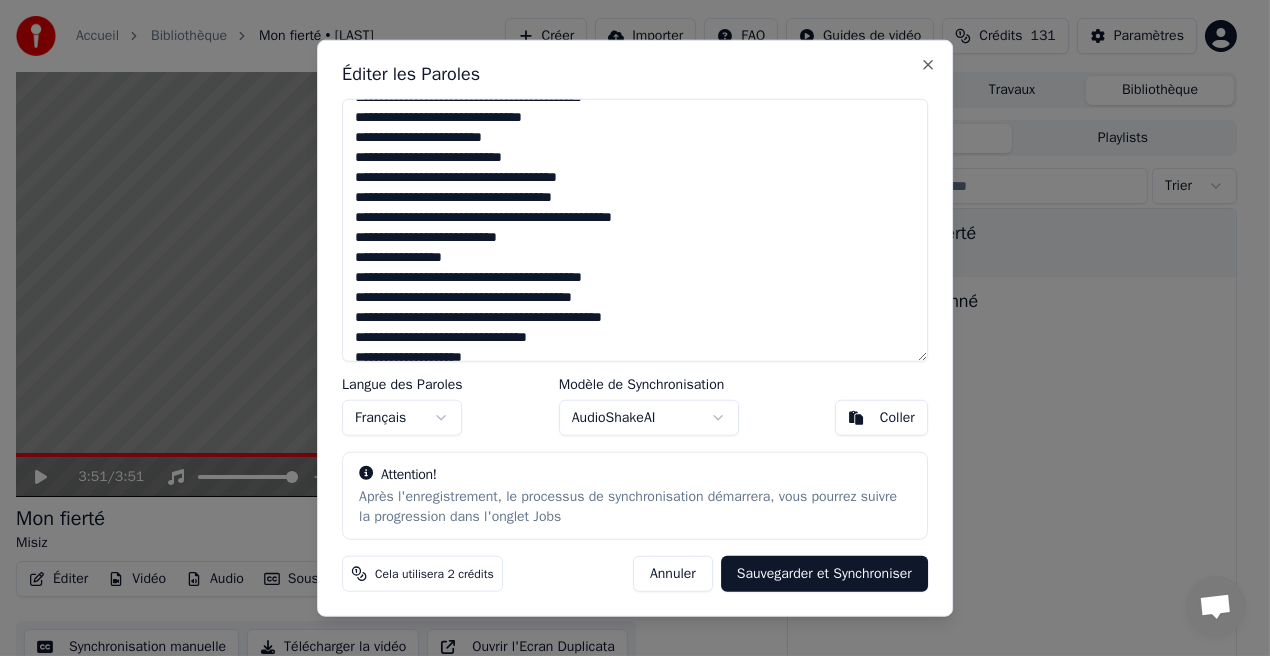 click at bounding box center (635, 230) 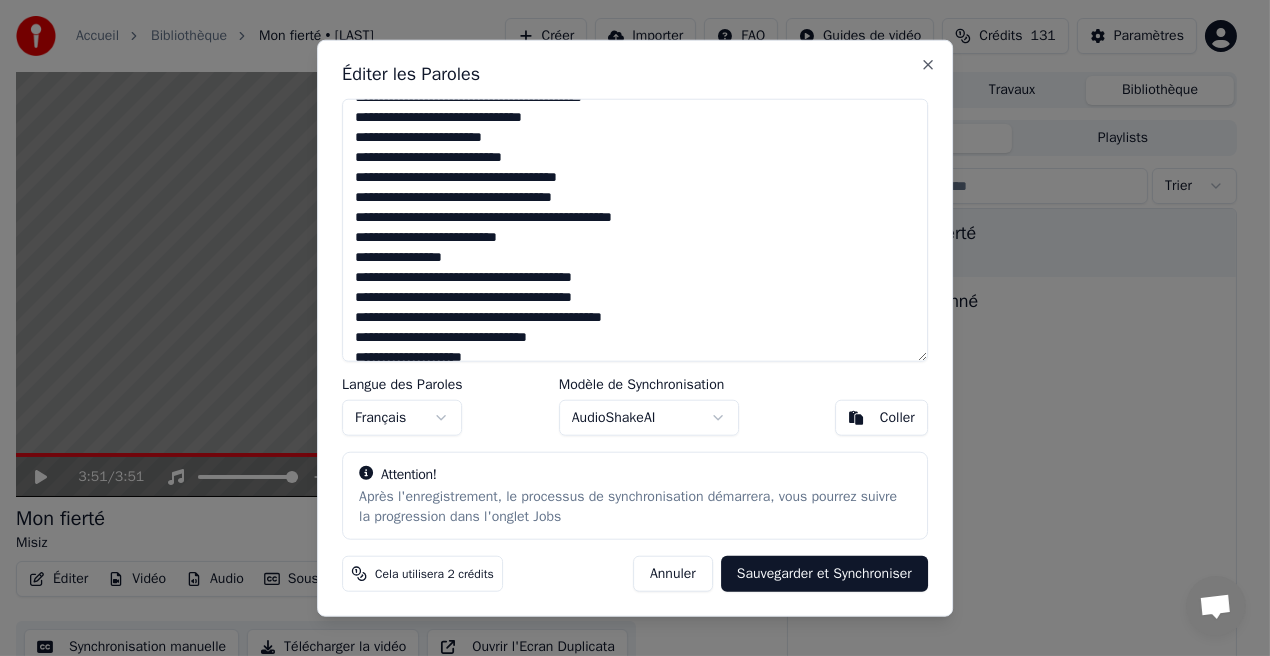 click at bounding box center [635, 230] 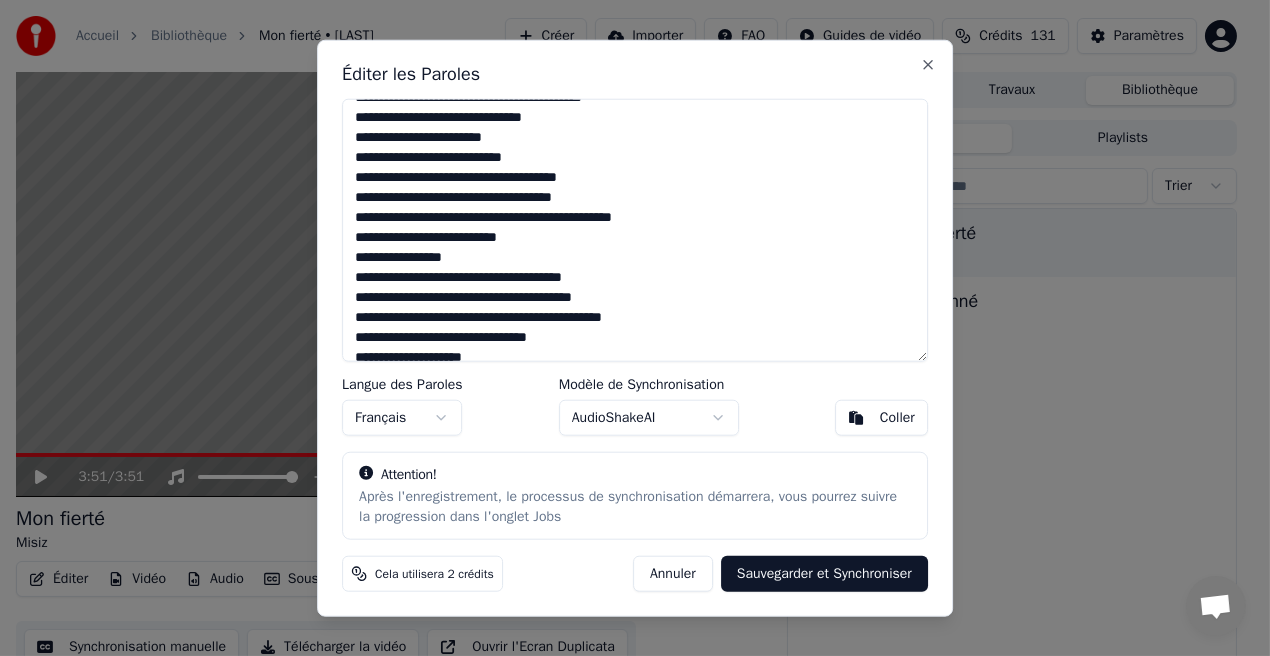 click at bounding box center [635, 230] 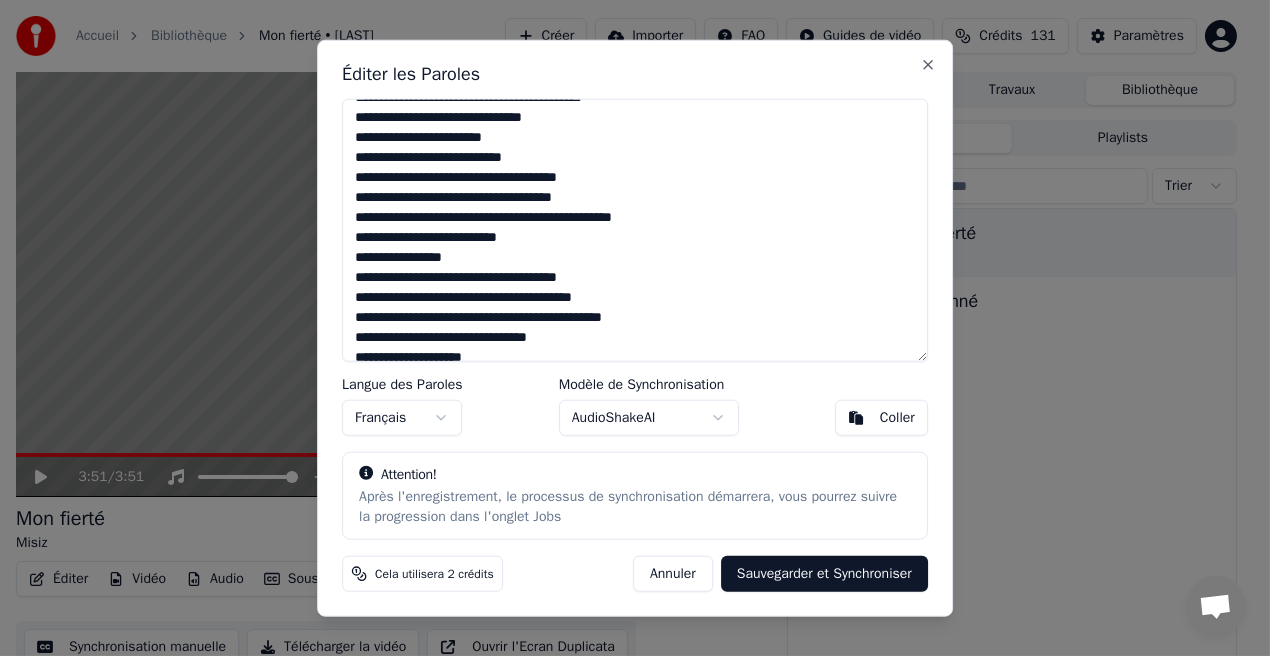 click at bounding box center [635, 230] 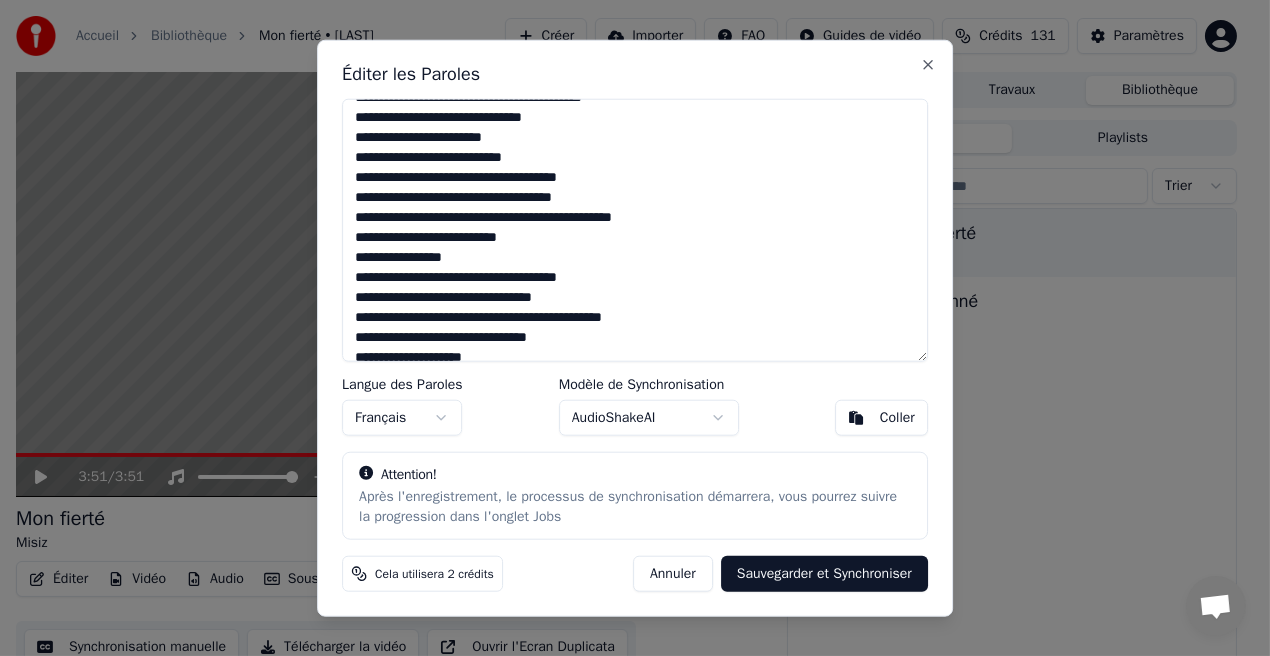 type on "**********" 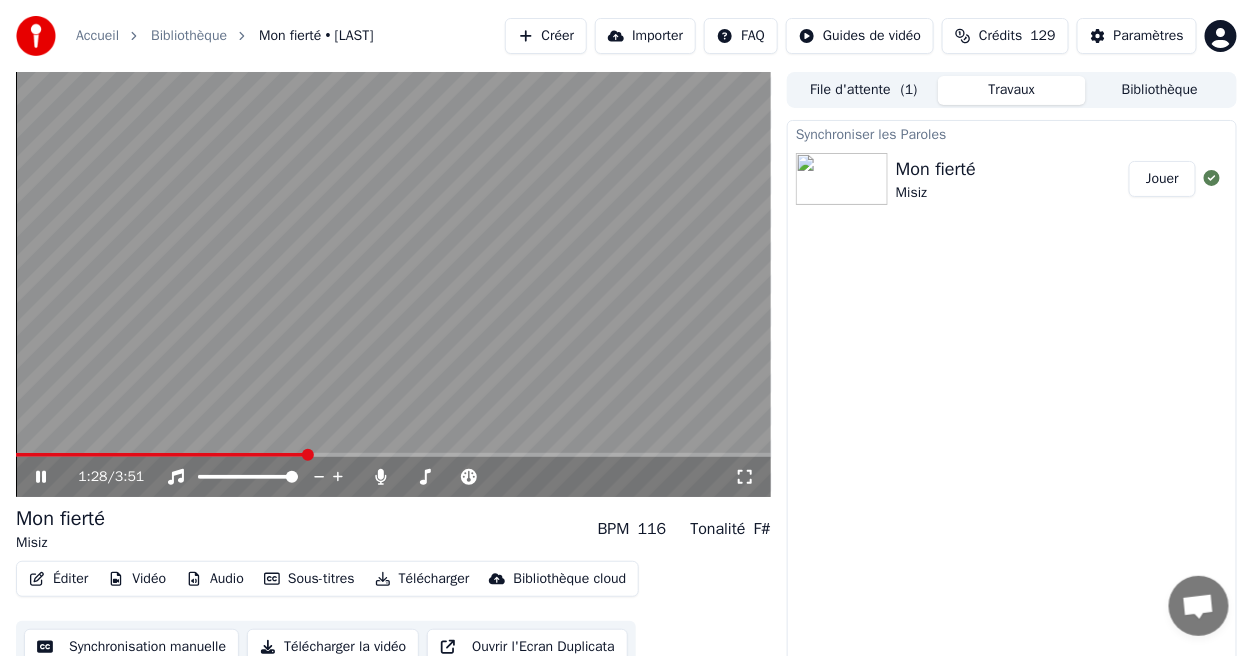 click 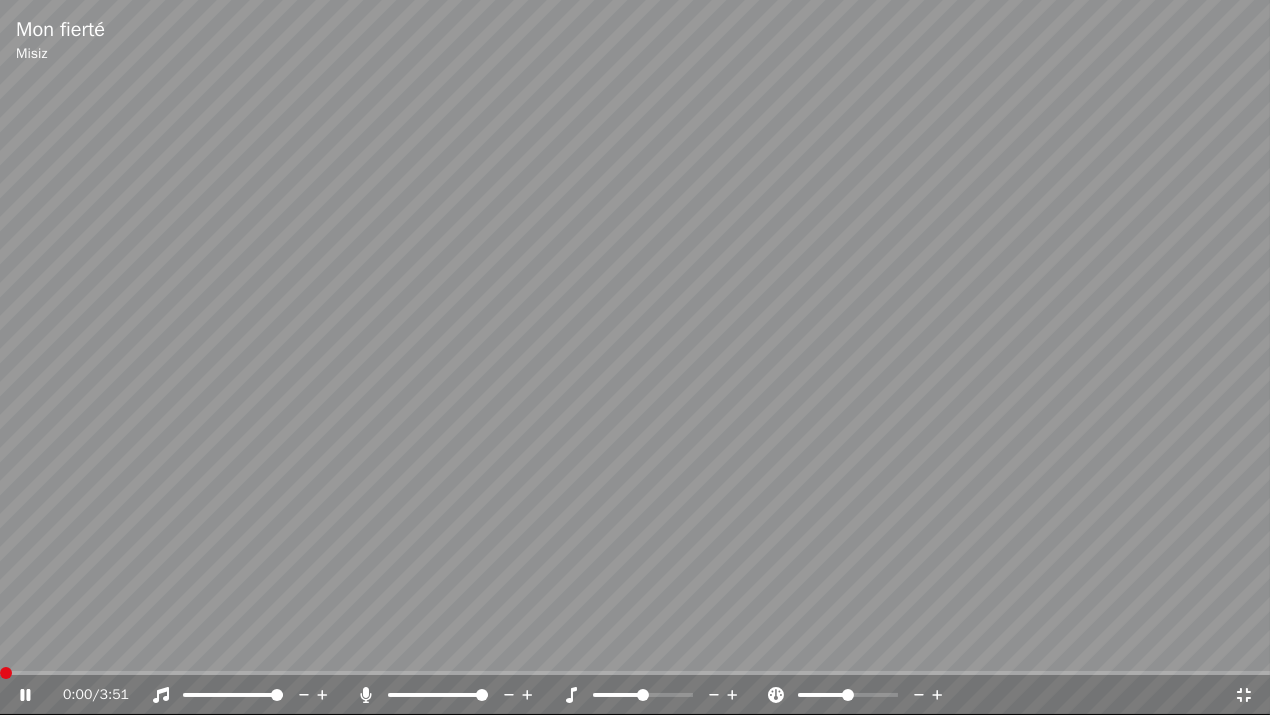 click at bounding box center [6, 673] 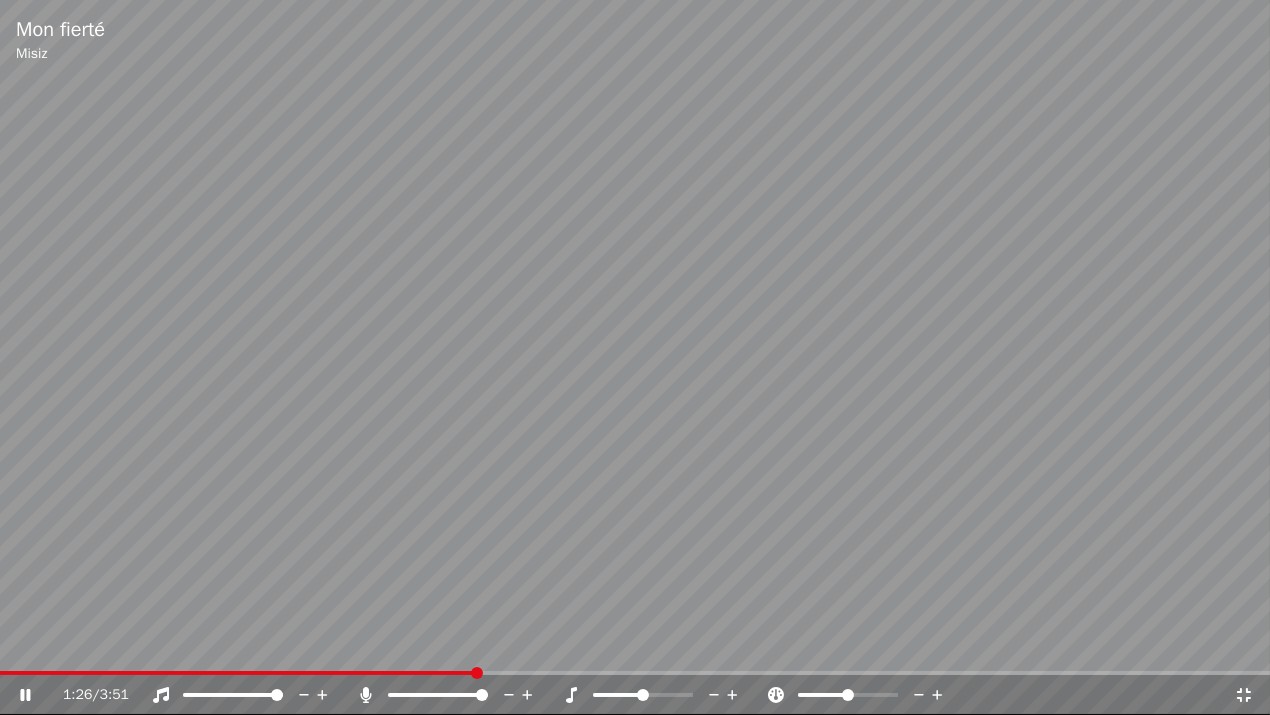 click 